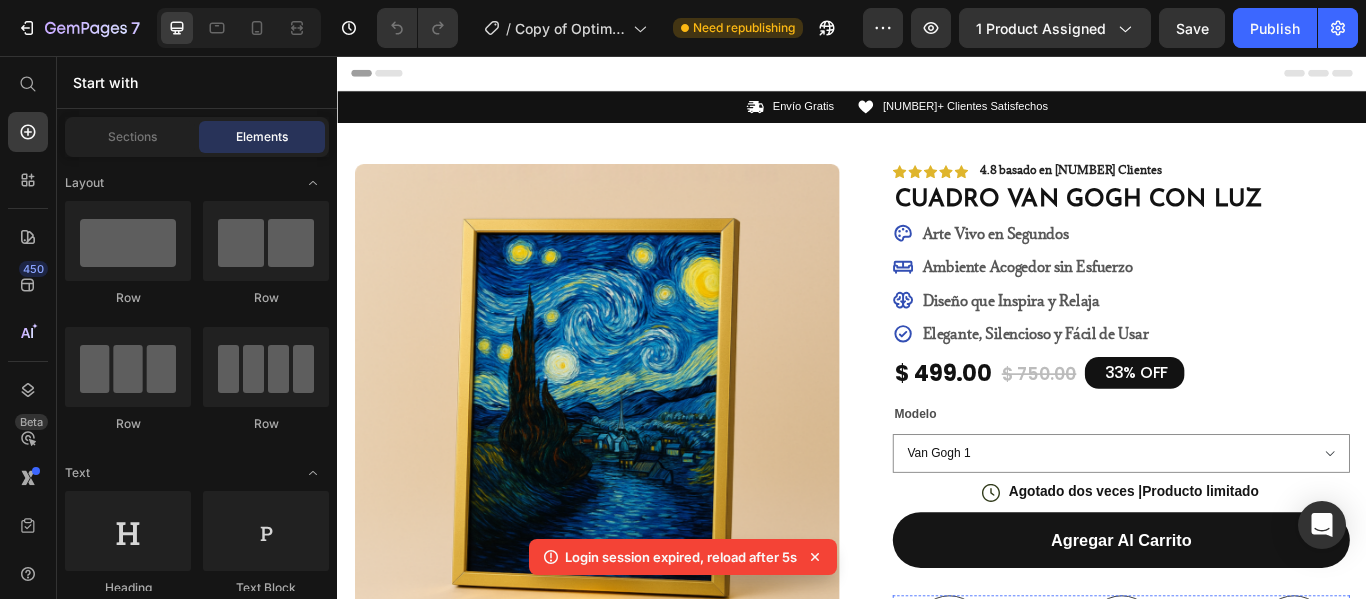 scroll, scrollTop: 500, scrollLeft: 0, axis: vertical 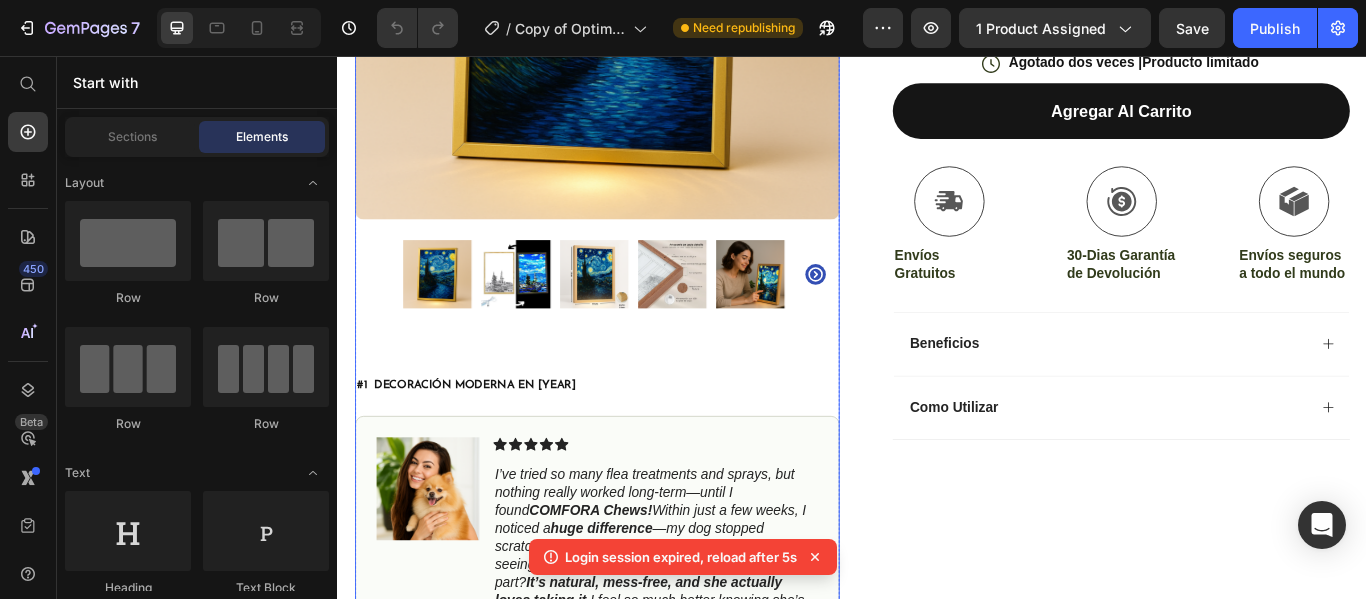 click at bounding box center (544, 311) 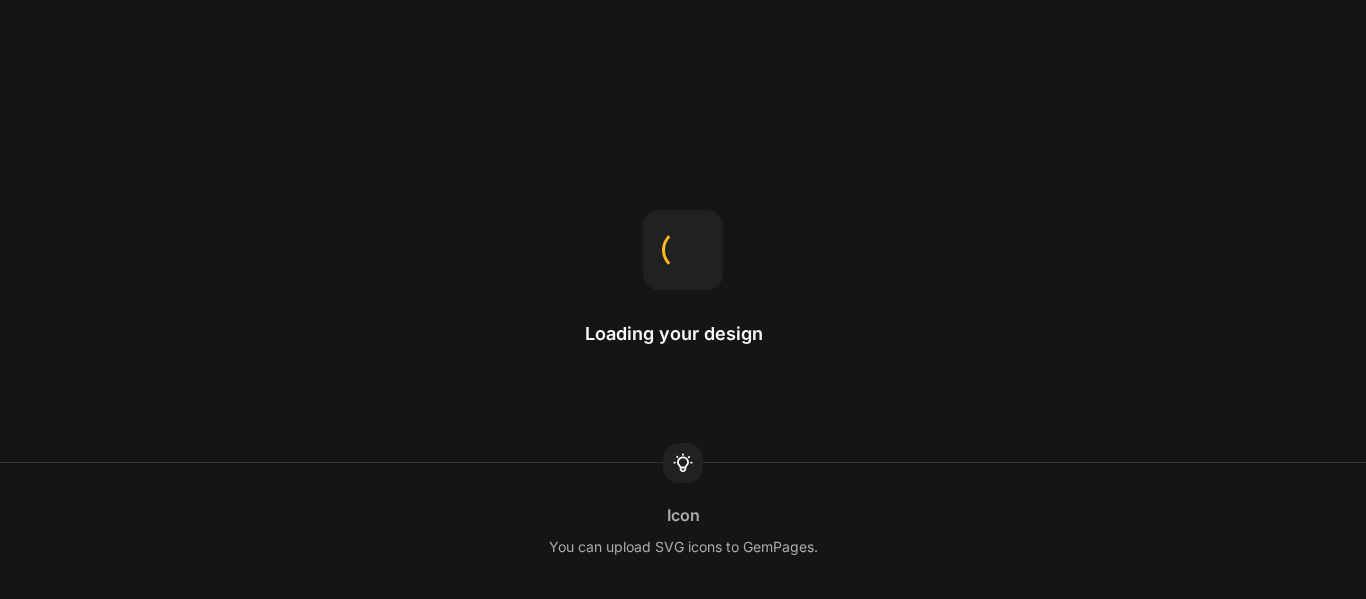 scroll, scrollTop: 0, scrollLeft: 0, axis: both 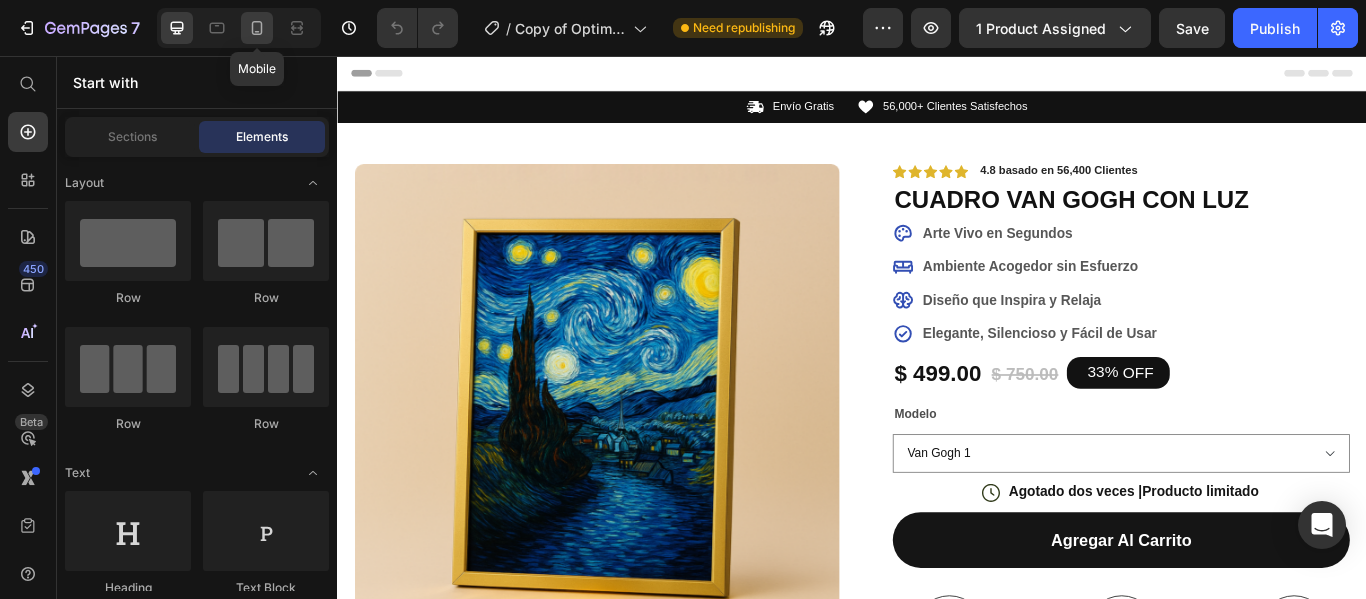 click 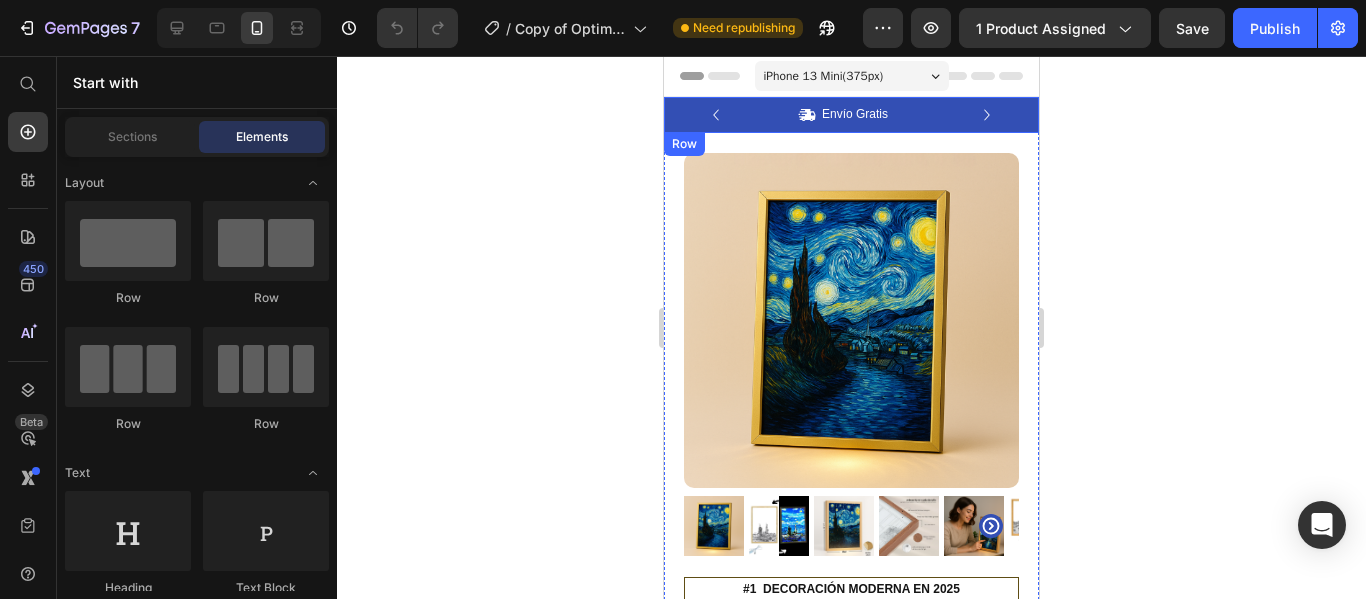 click on "Icon Envío Gratis Text Block Row
Icon 56,000+ Clientes Satisfechos Text Block Row
Carousel Row" at bounding box center (851, 115) 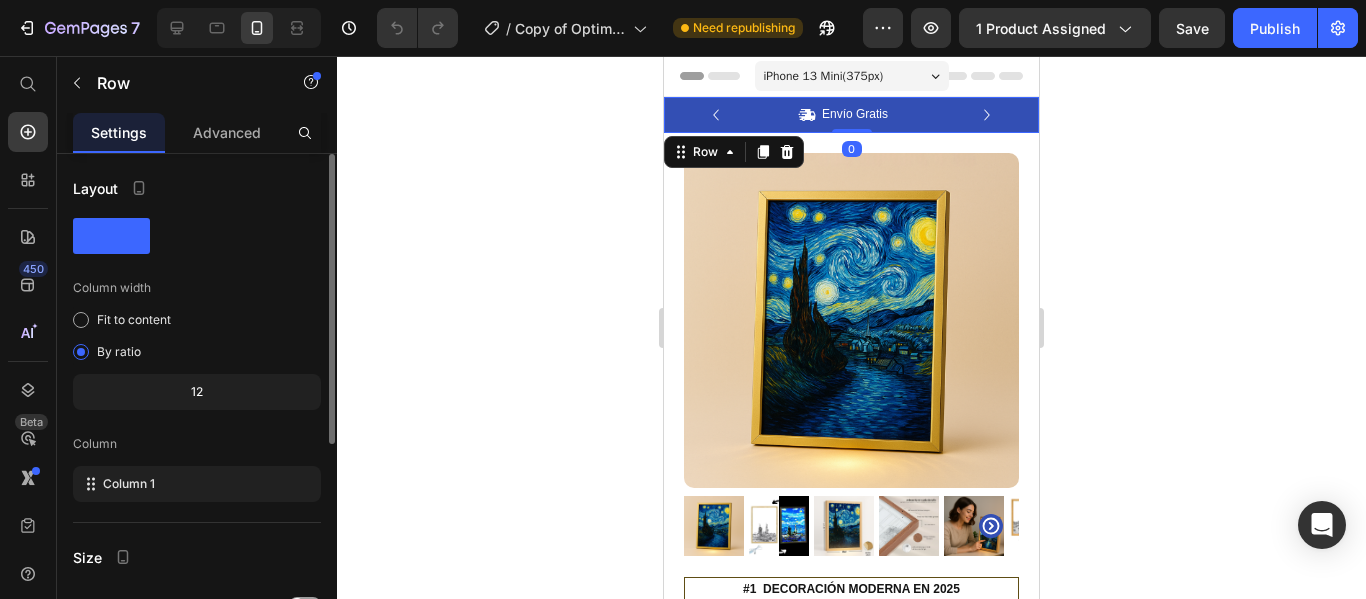 click 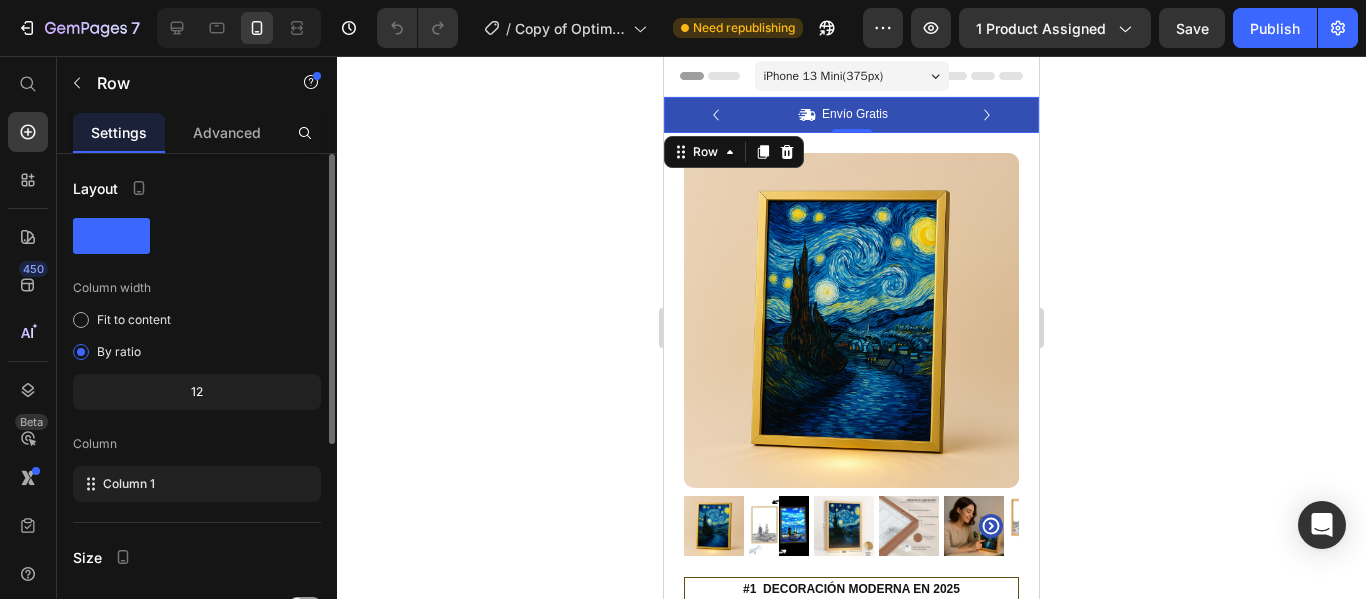 click 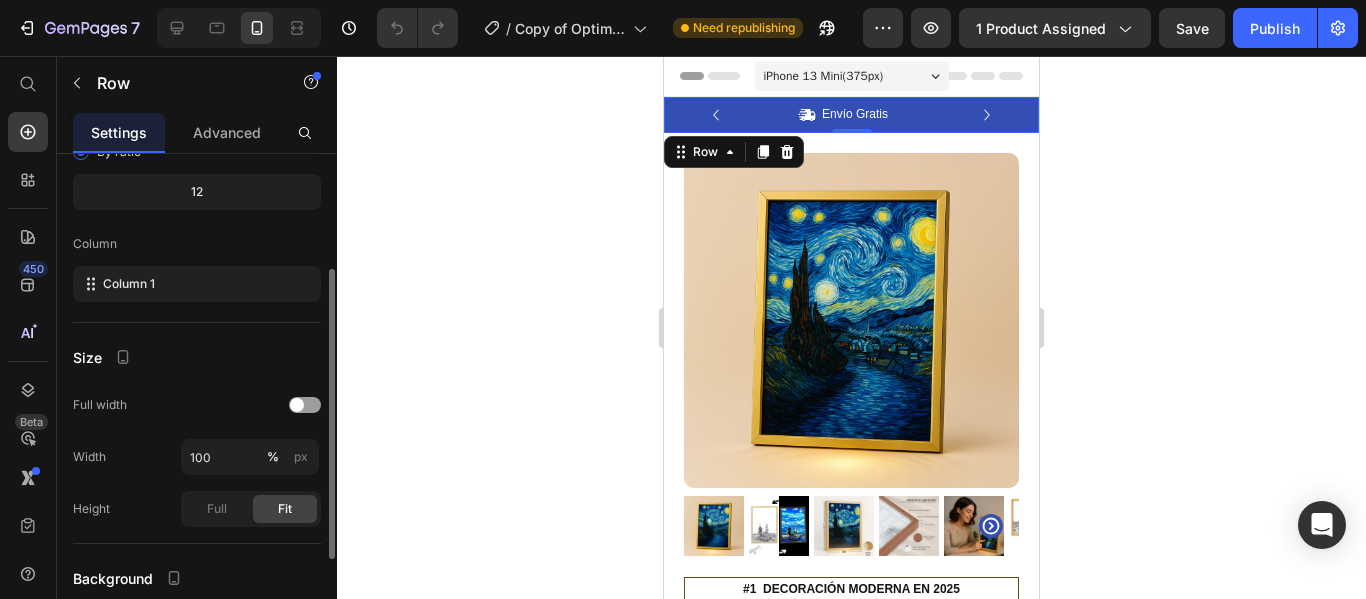 scroll, scrollTop: 0, scrollLeft: 0, axis: both 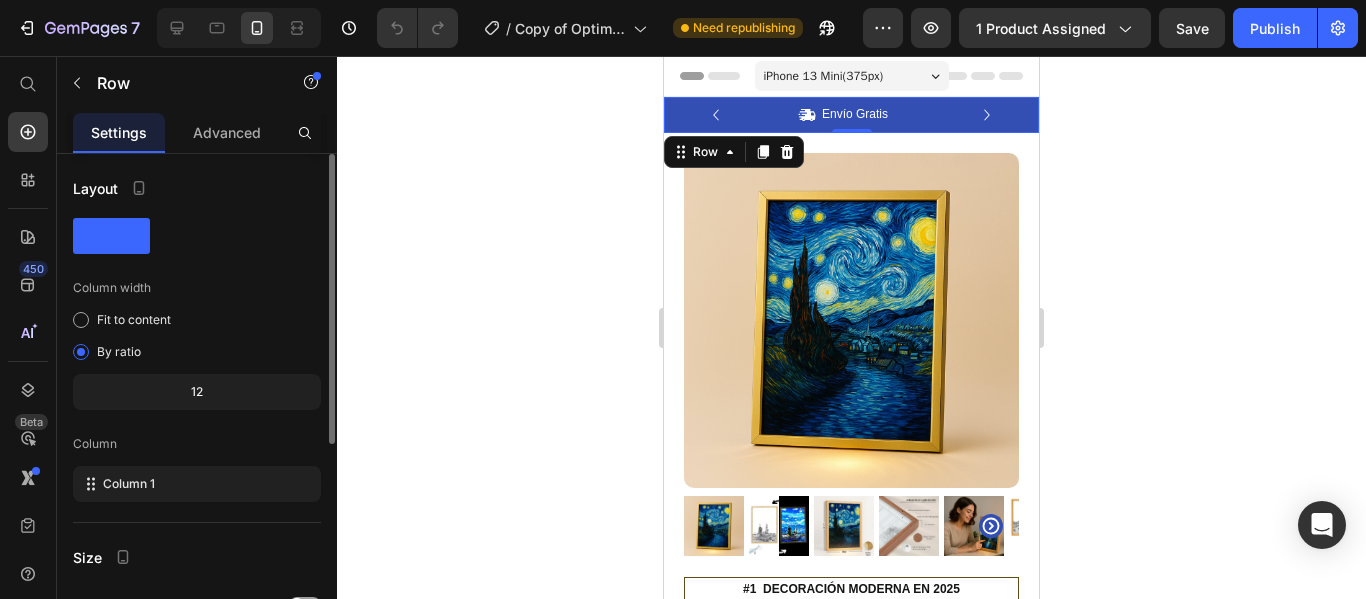 click 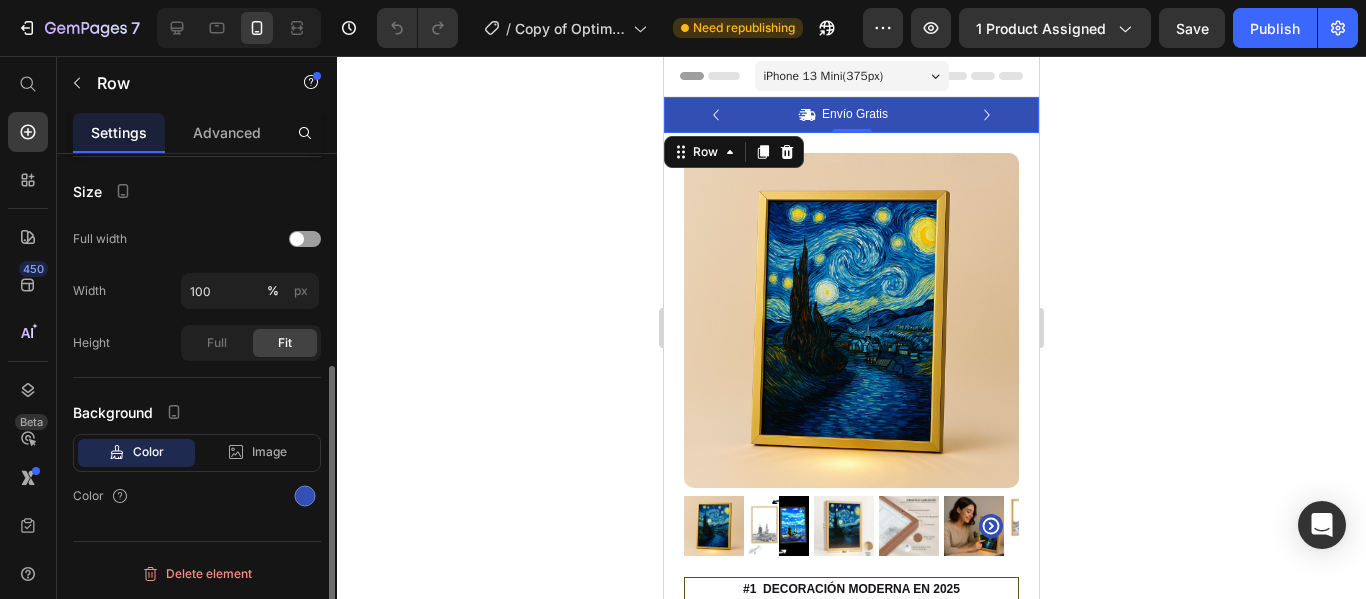 scroll, scrollTop: 0, scrollLeft: 0, axis: both 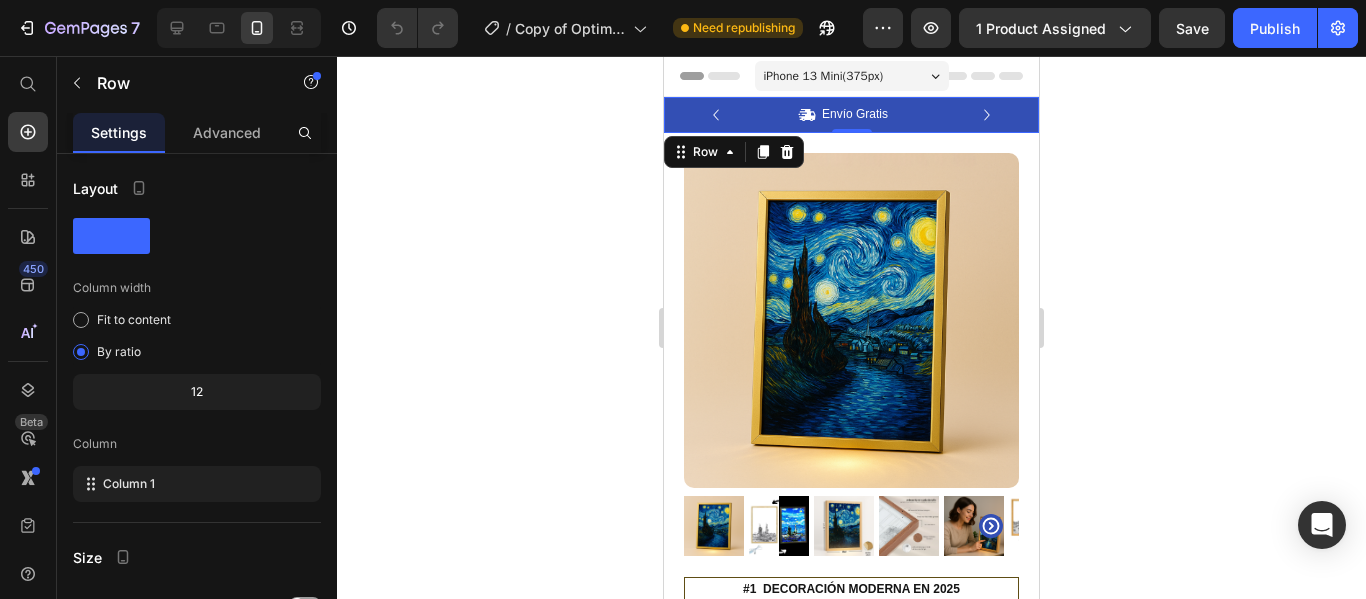 click on "Icon Envío Gratis Text Block Row
Icon 56,000+ Clientes Satisfechos Text Block Row
Carousel Row   0" at bounding box center (851, 115) 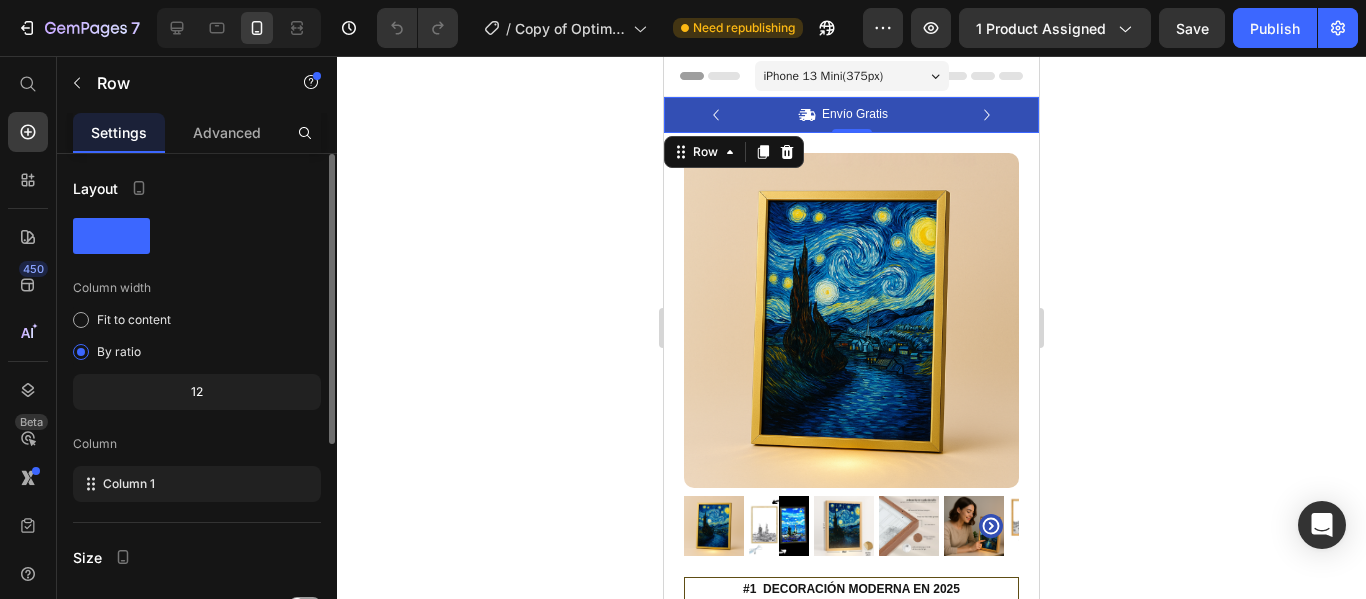 click 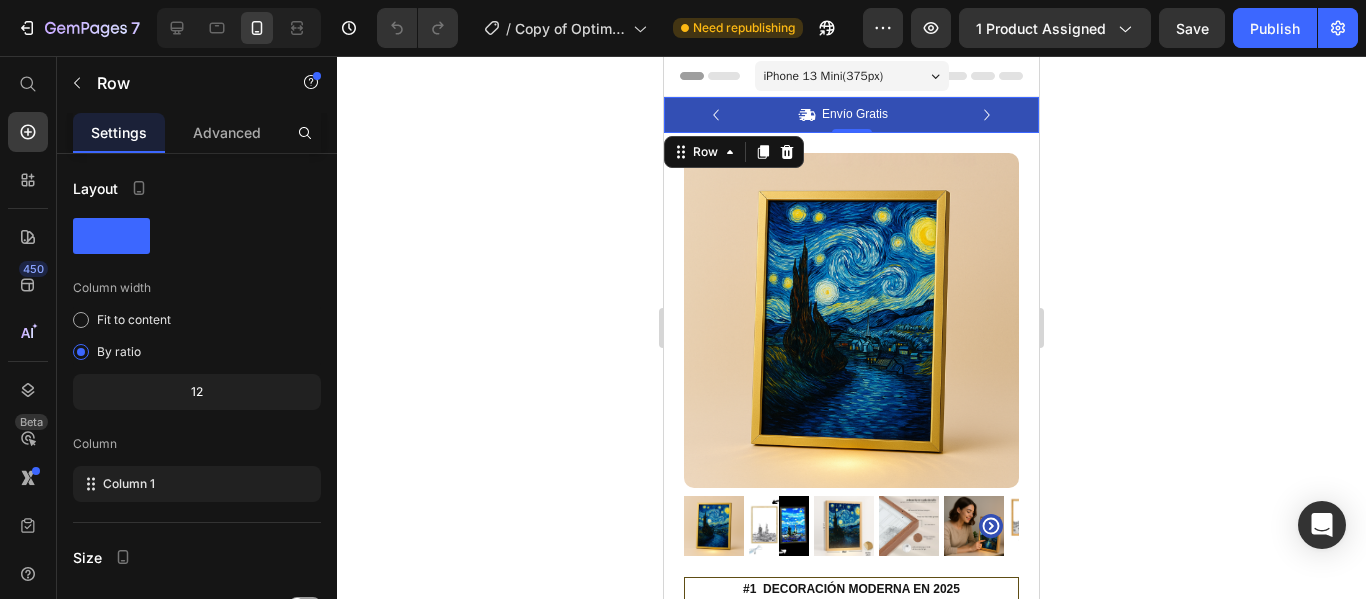click 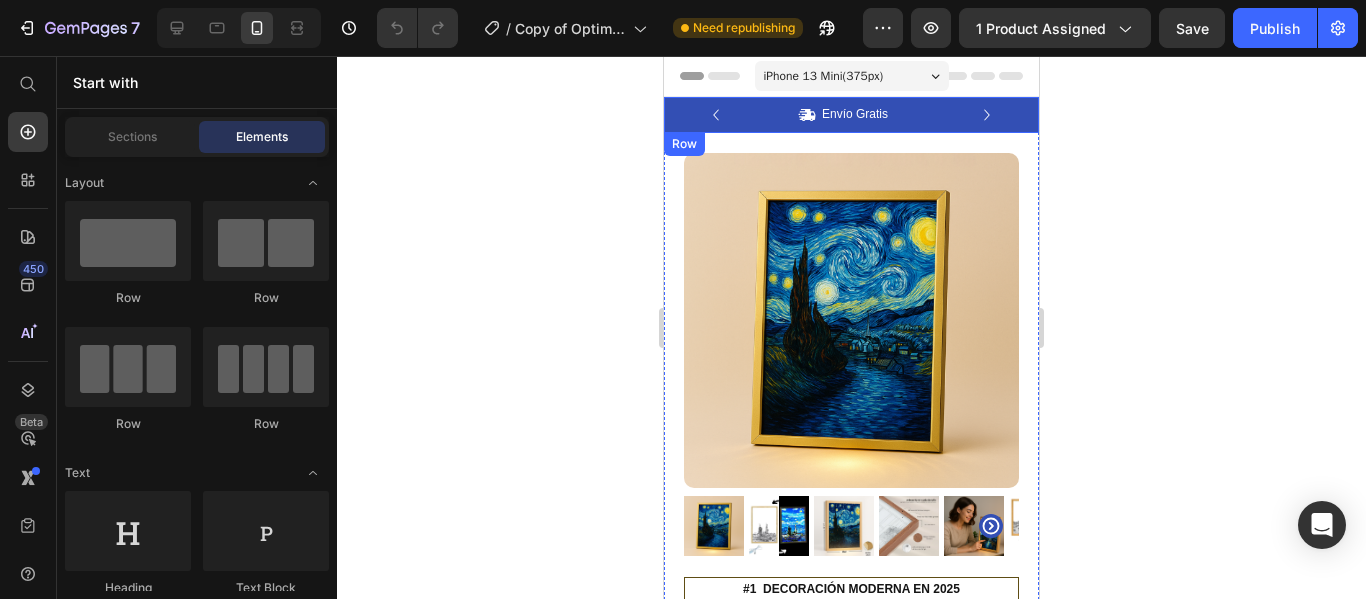 click on "Icon Envío Gratis Text Block Row
Icon 56,000+ Clientes Satisfechos Text Block Row
Carousel Row" at bounding box center [851, 115] 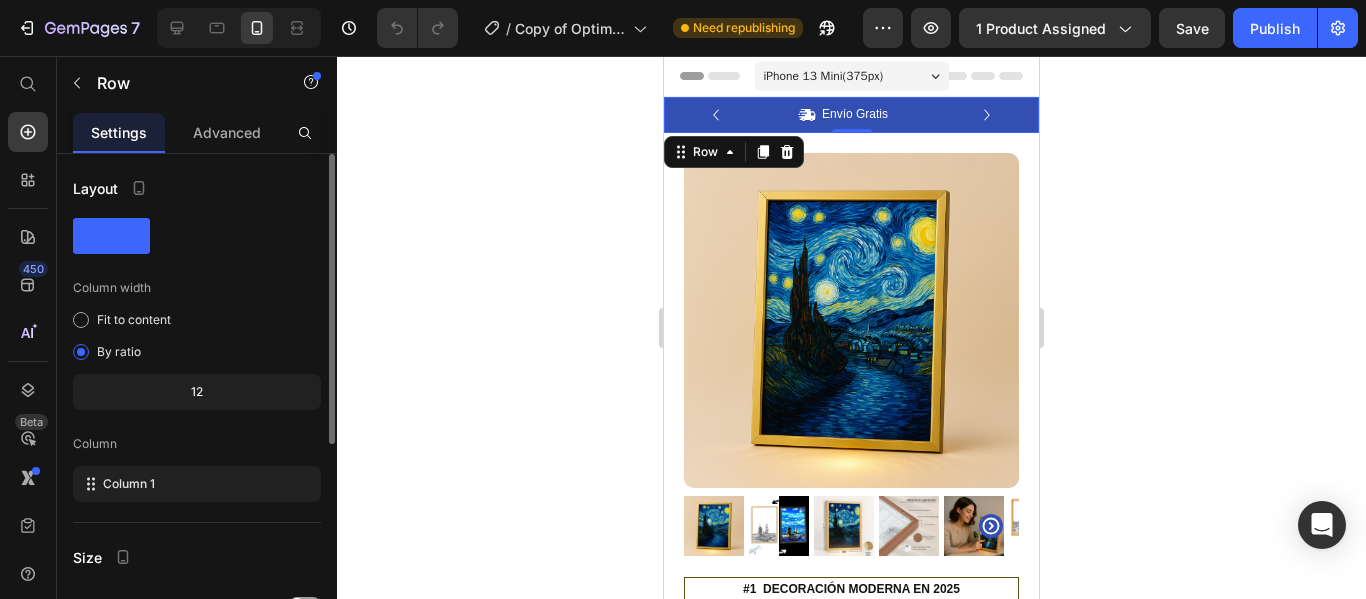 click 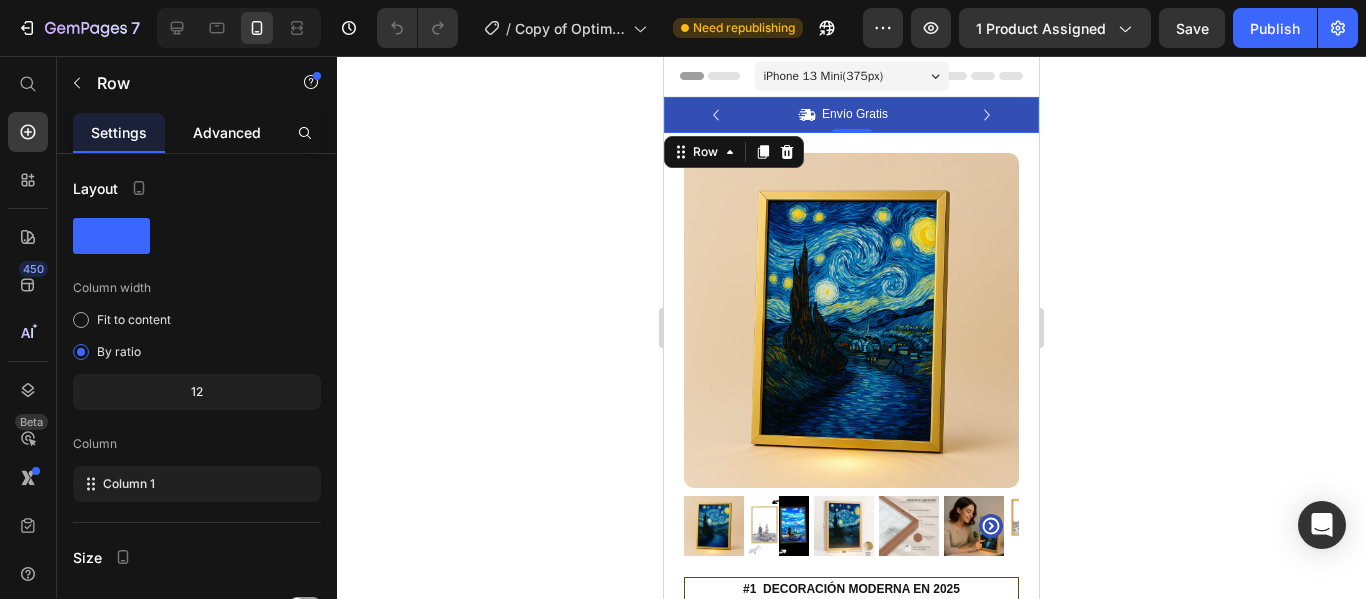 click on "Advanced" at bounding box center [227, 132] 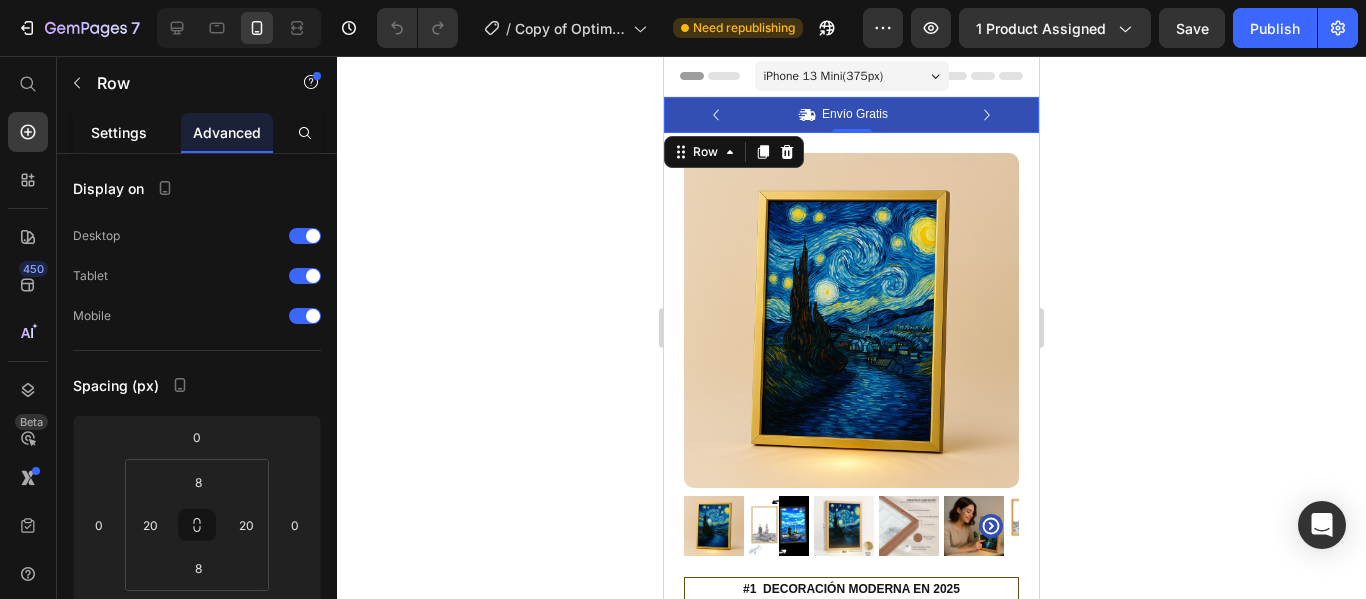 click on "Settings" 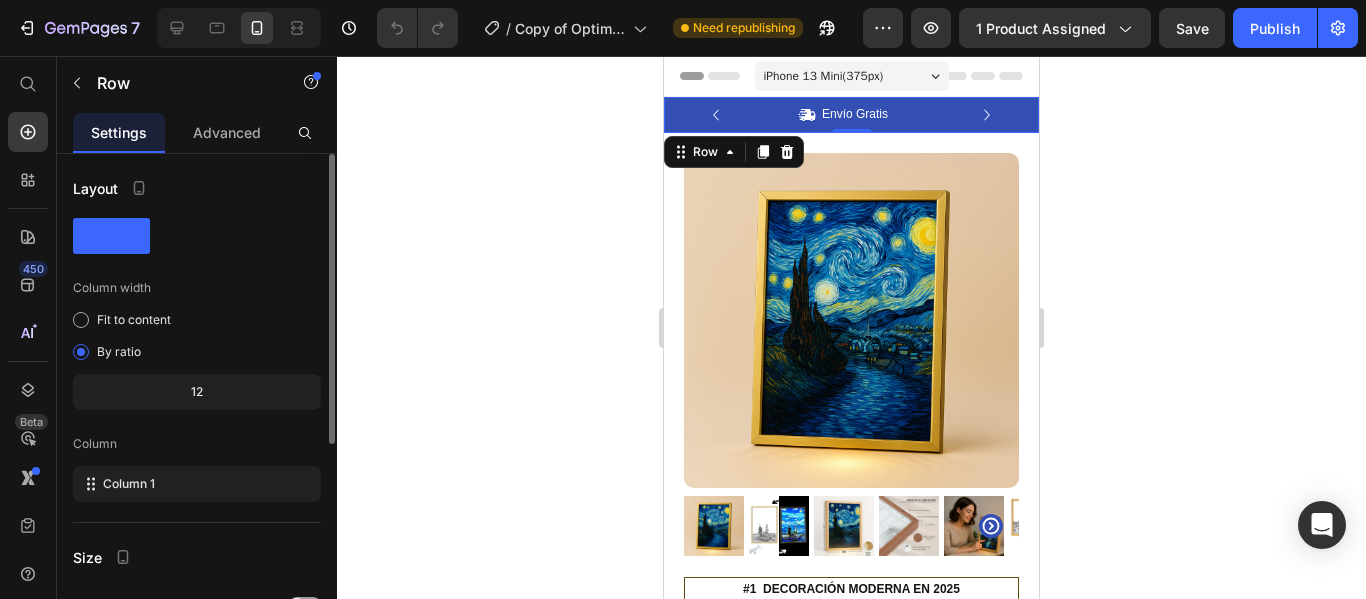 click 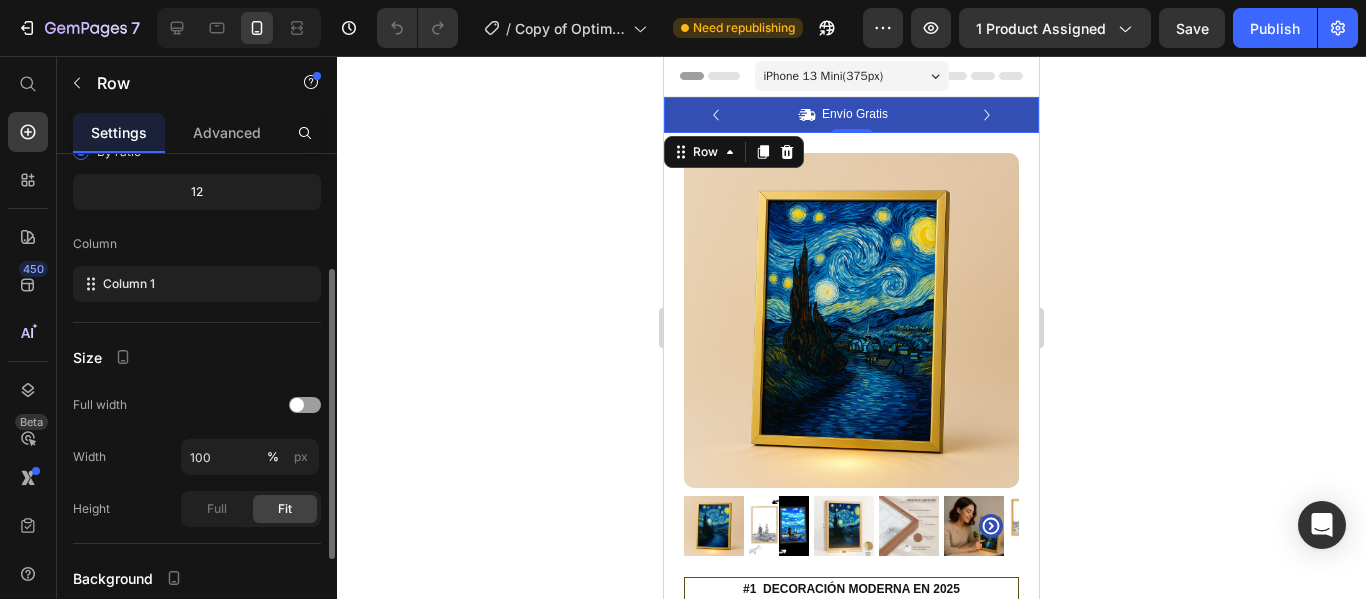 scroll, scrollTop: 366, scrollLeft: 0, axis: vertical 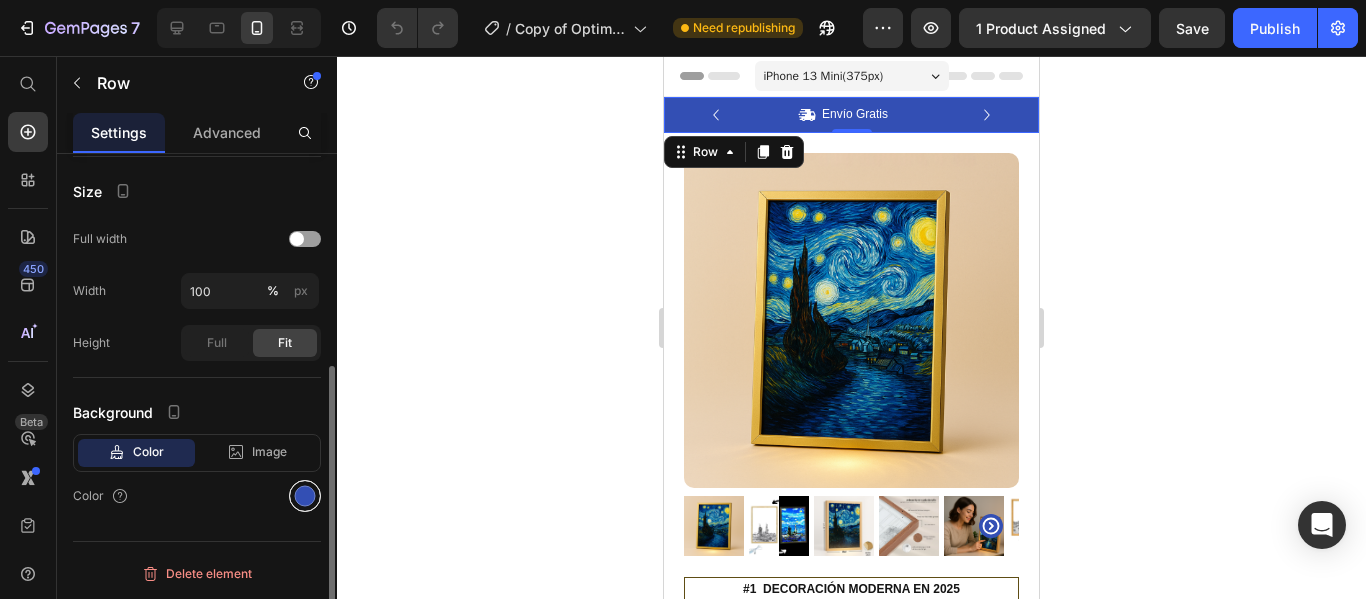 click at bounding box center [305, 496] 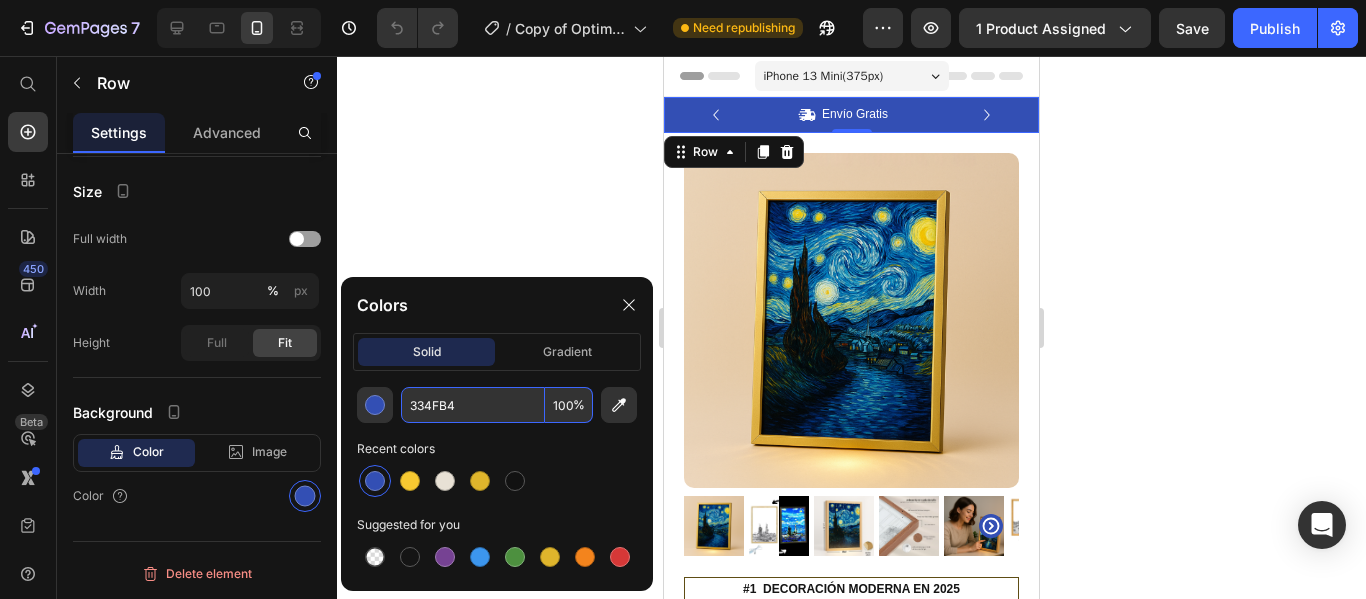 paste on "#2f82bf" 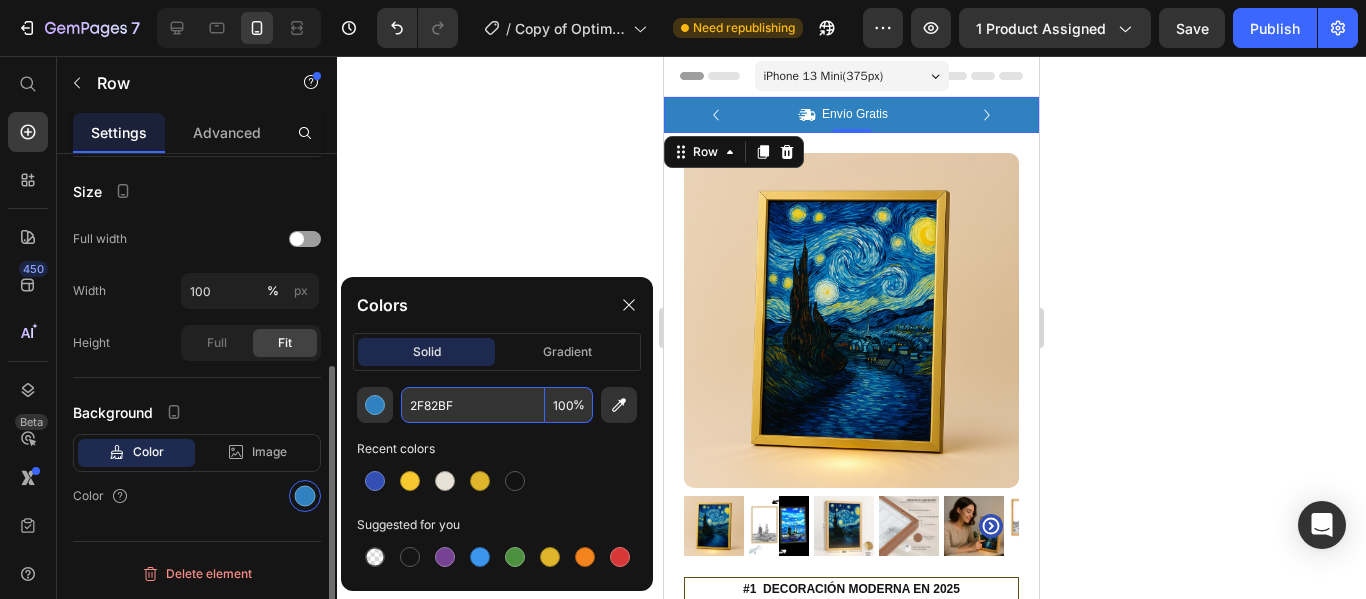 type on "2F82BF" 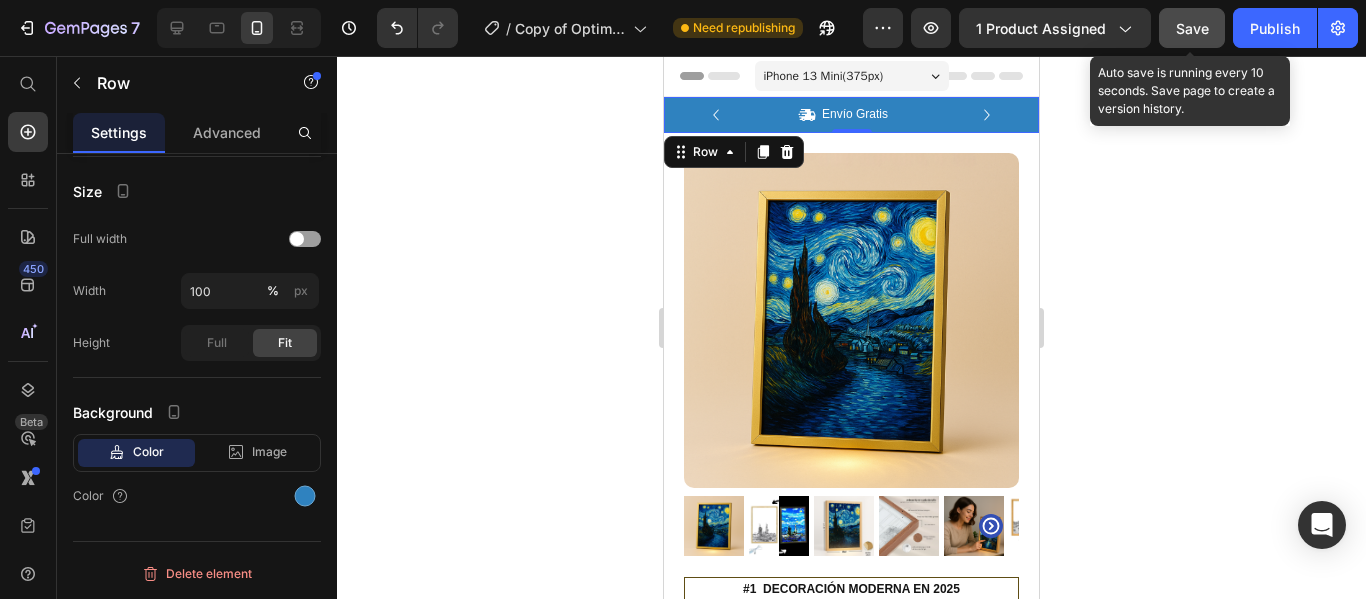 click on "Save" at bounding box center (1192, 28) 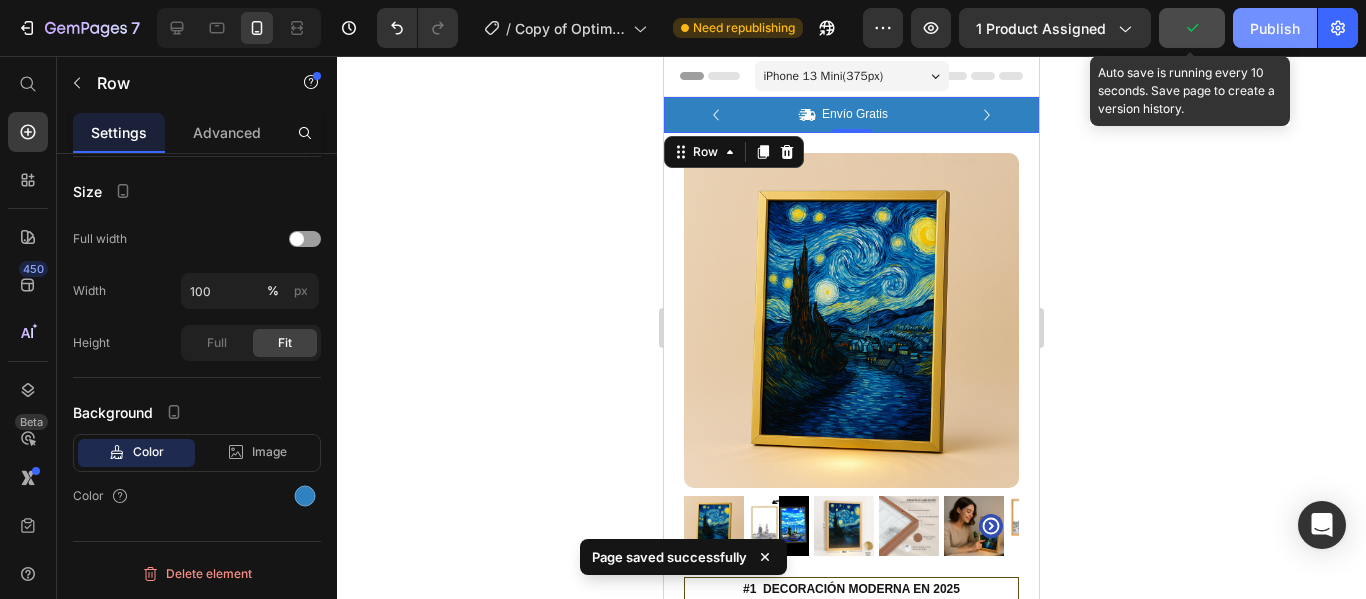 click on "Publish" at bounding box center [1275, 28] 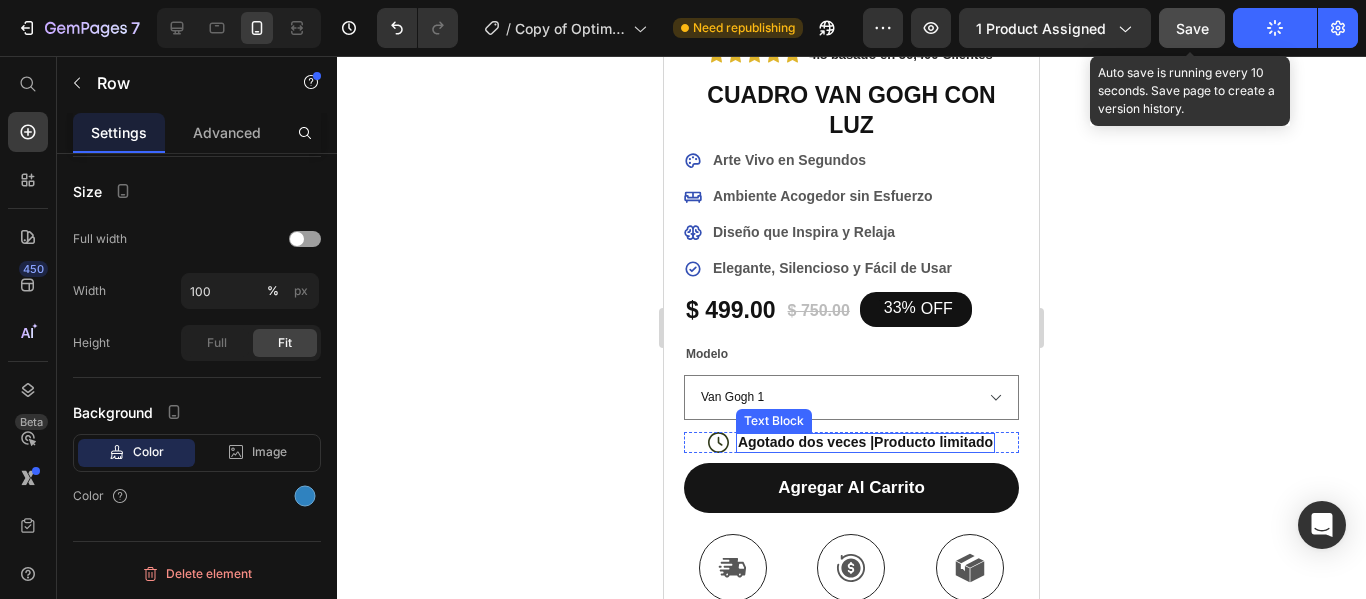 scroll, scrollTop: 600, scrollLeft: 0, axis: vertical 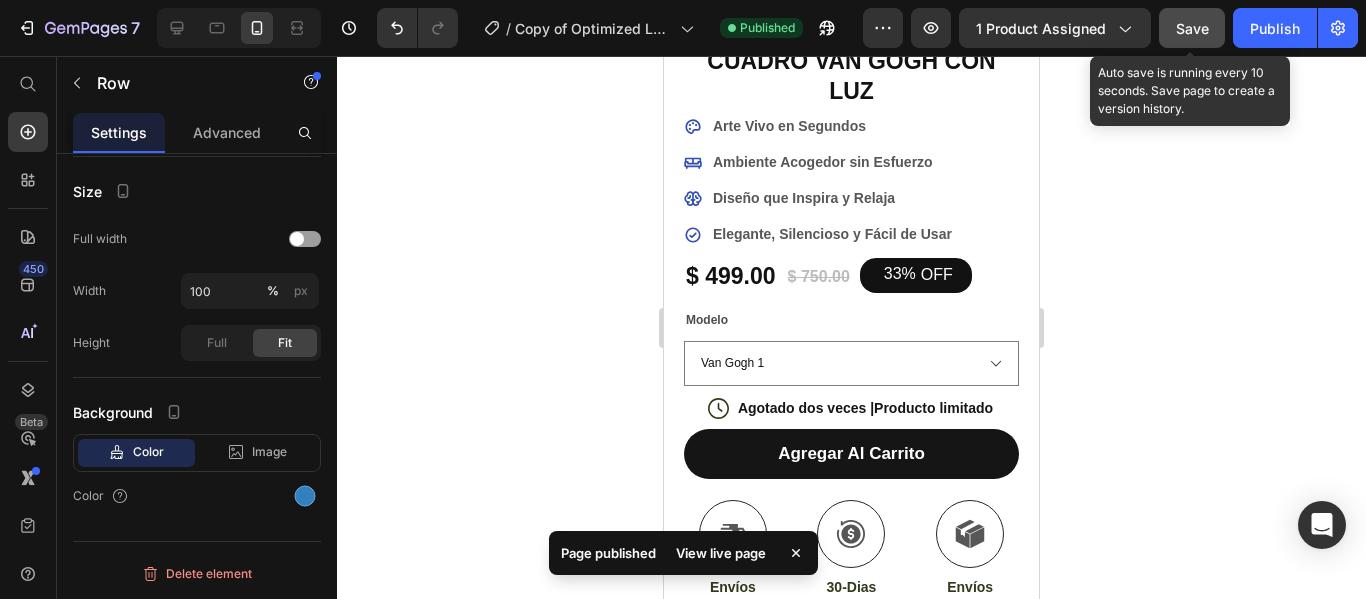 click 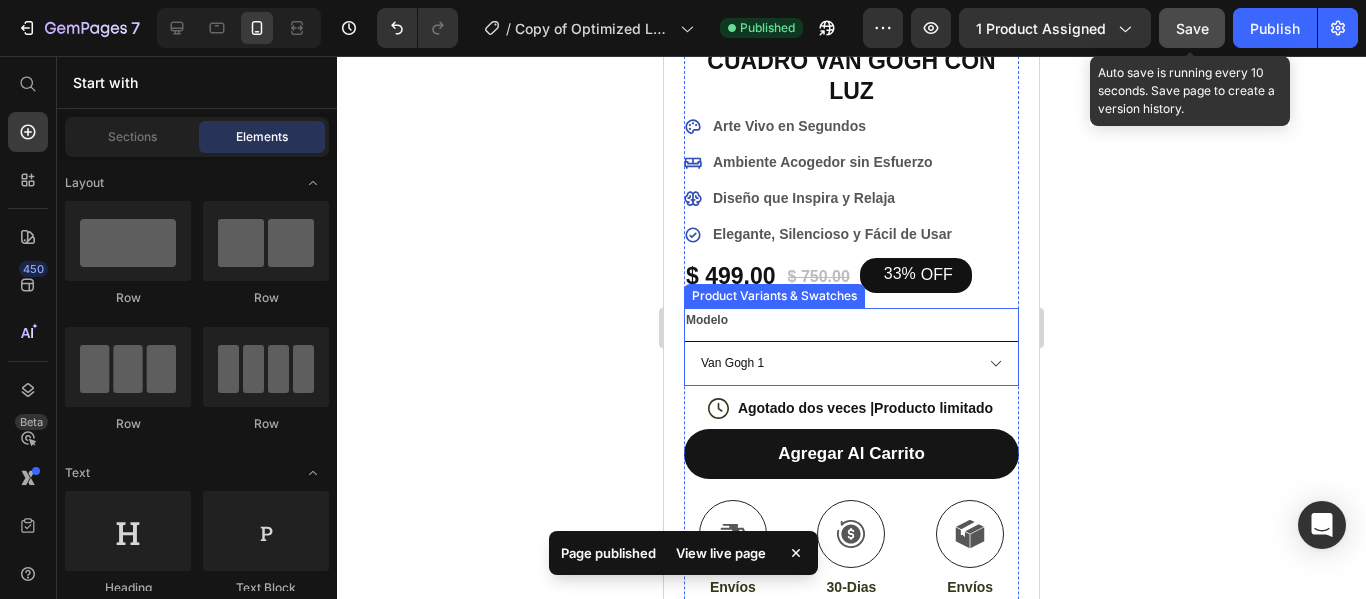 click on "Van Gogh 1 Van Gogh 2 Van Gogh 3 Van Gogh 4 Van Gogh 5 Van Gogh 6 Van Gogh 7 Van Gogh 8 Van Gogh 9" at bounding box center (851, 363) 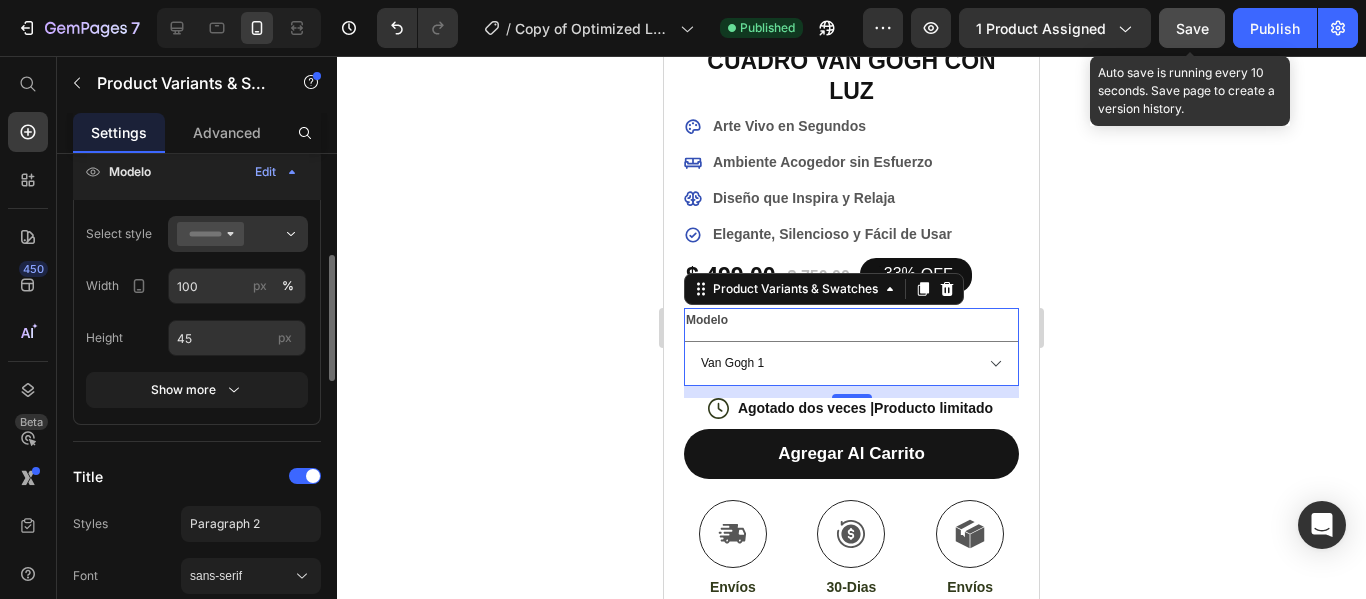 scroll, scrollTop: 500, scrollLeft: 0, axis: vertical 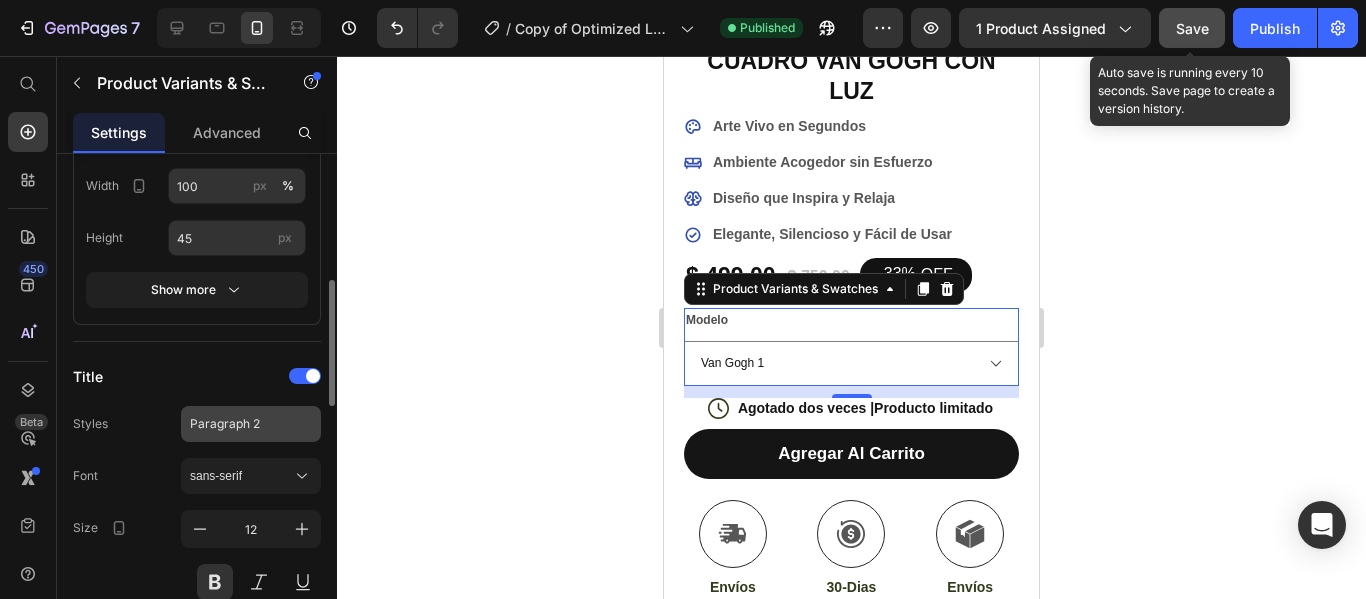 click on "Paragraph 2" at bounding box center [239, 424] 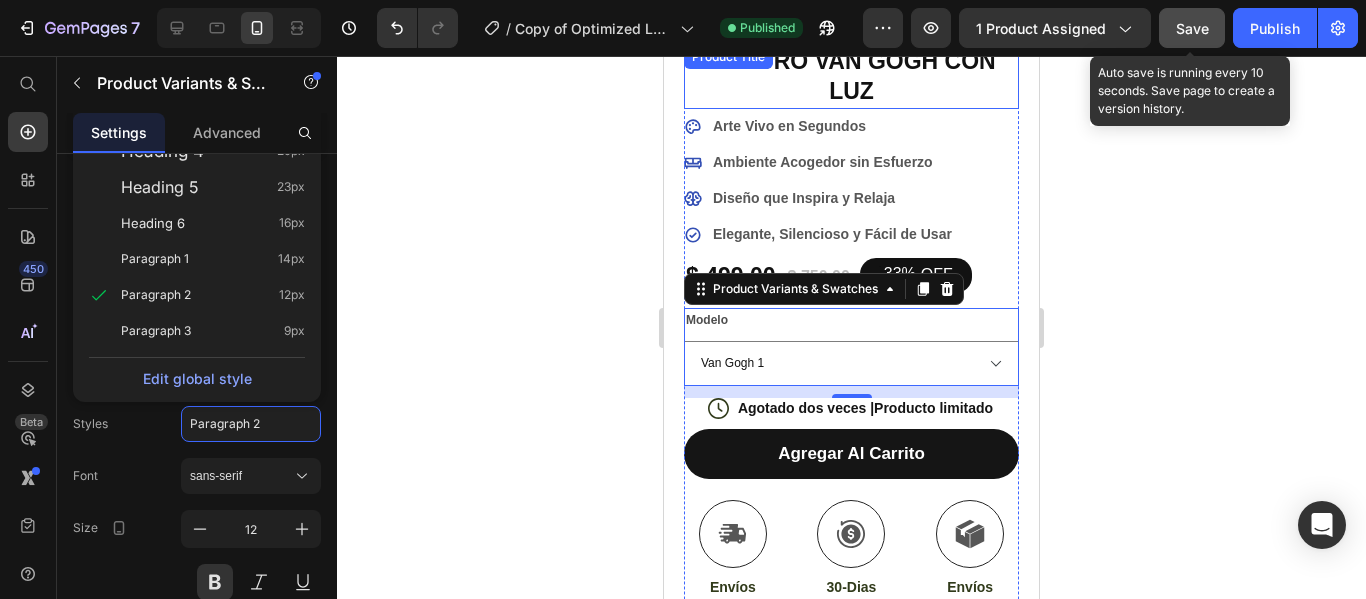 click on "CUADRO VAN GOGH CON LUZ" at bounding box center [851, 77] 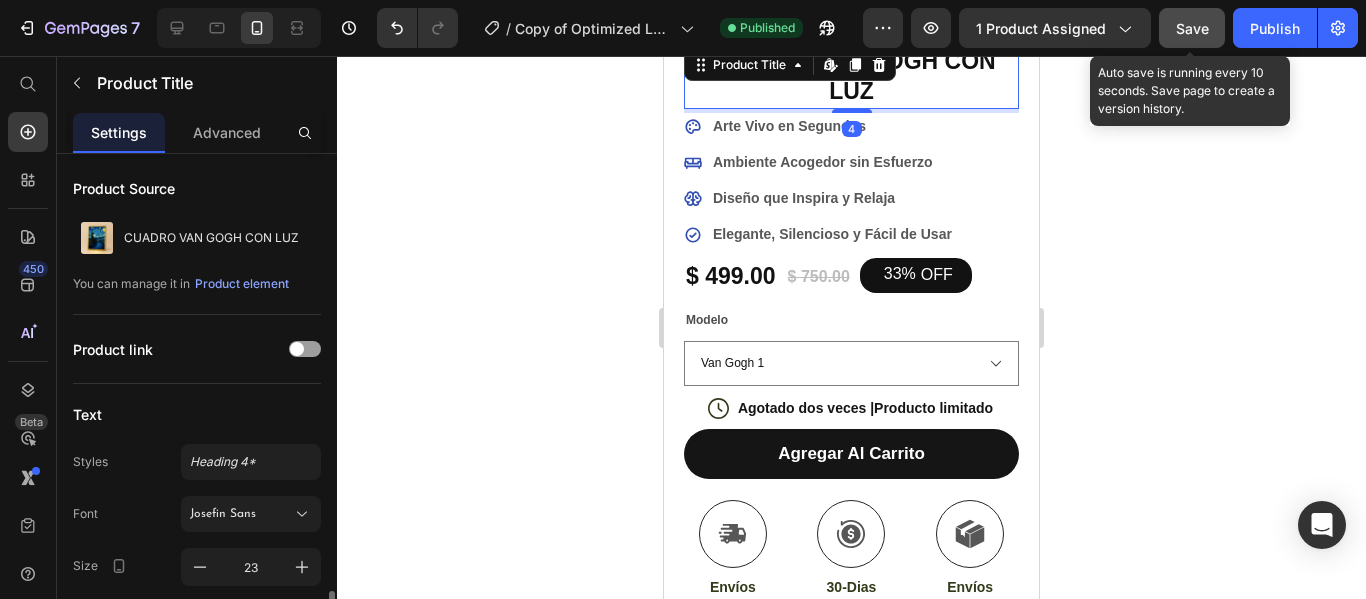 scroll, scrollTop: 300, scrollLeft: 0, axis: vertical 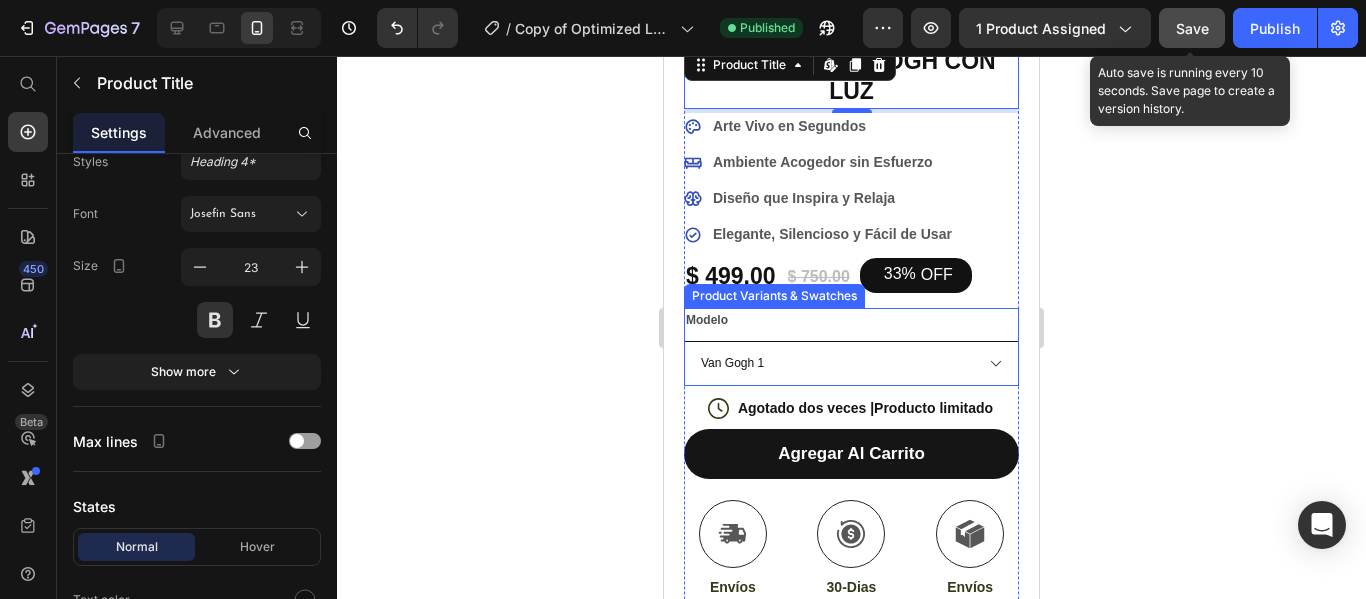 click on "Van Gogh 1 Van Gogh 2 Van Gogh 3 Van Gogh 4 Van Gogh 5 Van Gogh 6 Van Gogh 7 Van Gogh 8 Van Gogh 9" at bounding box center (851, 363) 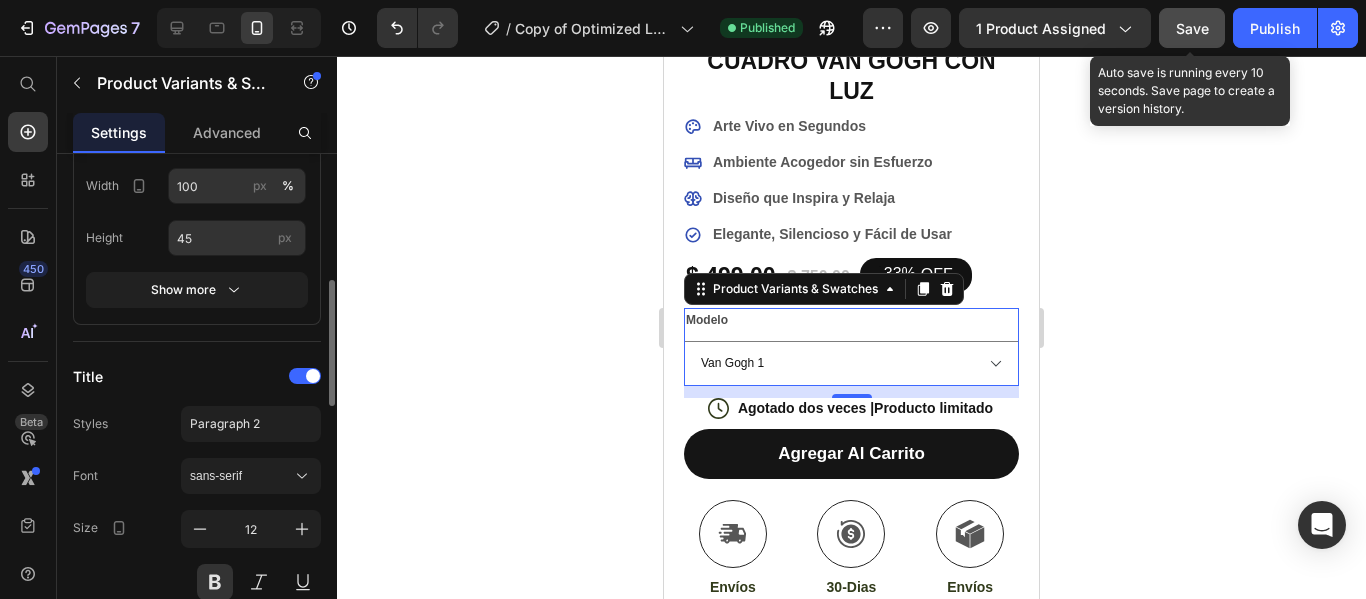 scroll, scrollTop: 700, scrollLeft: 0, axis: vertical 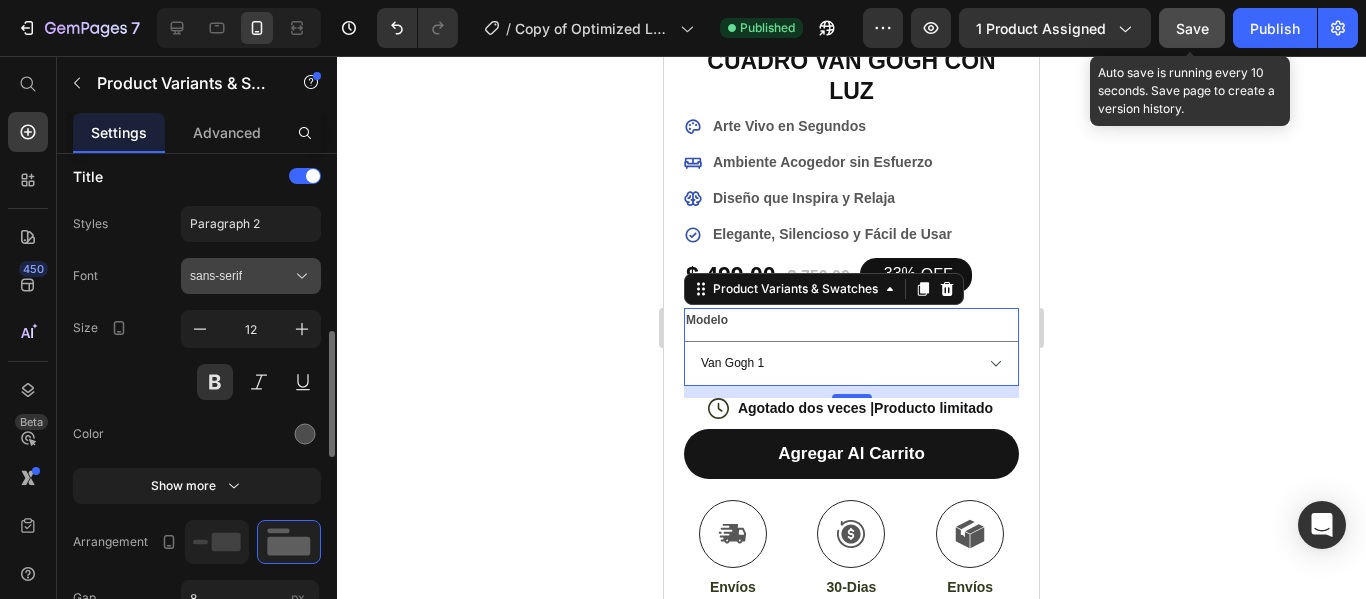 click on "sans-serif" at bounding box center (241, 276) 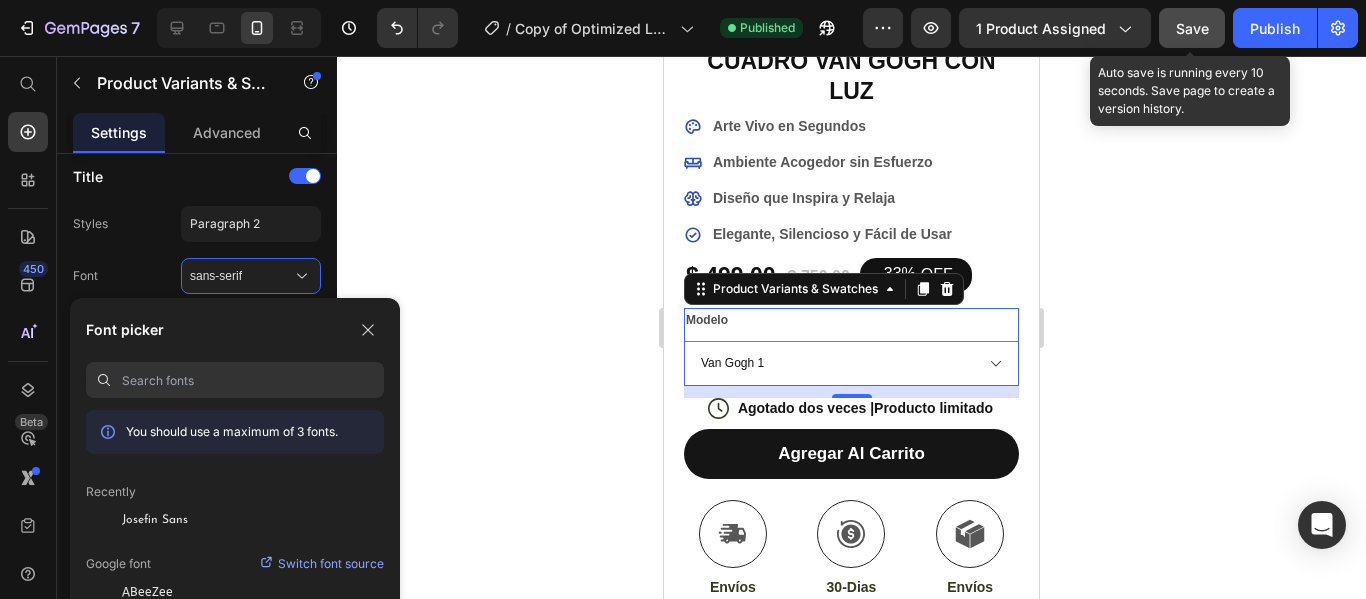 type on "h" 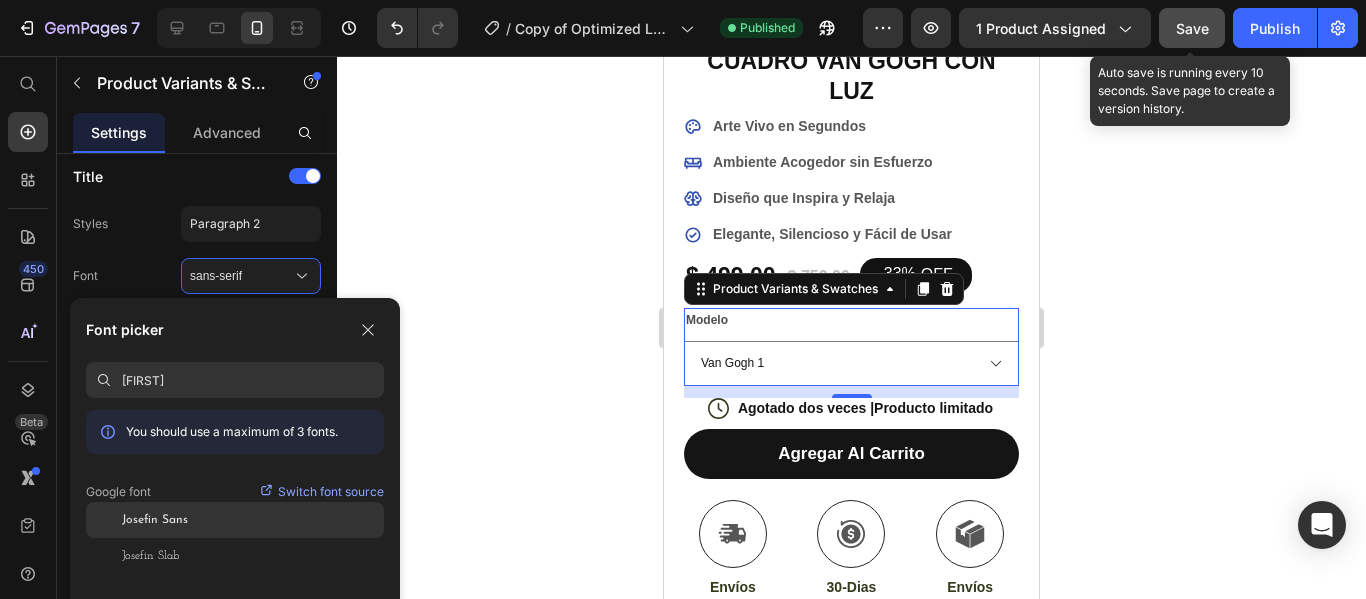 type on "jose" 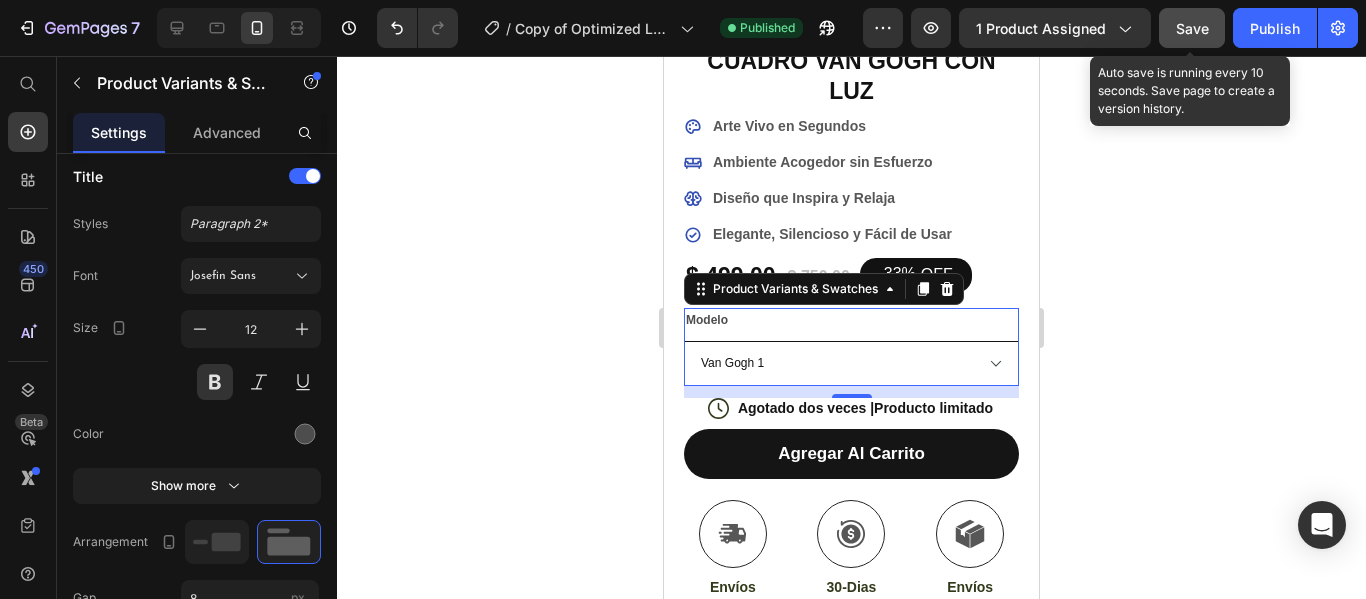 click on "Van Gogh 1 Van Gogh 2 Van Gogh 3 Van Gogh 4 Van Gogh 5 Van Gogh 6 Van Gogh 7 Van Gogh 8 Van Gogh 9" at bounding box center [851, 363] 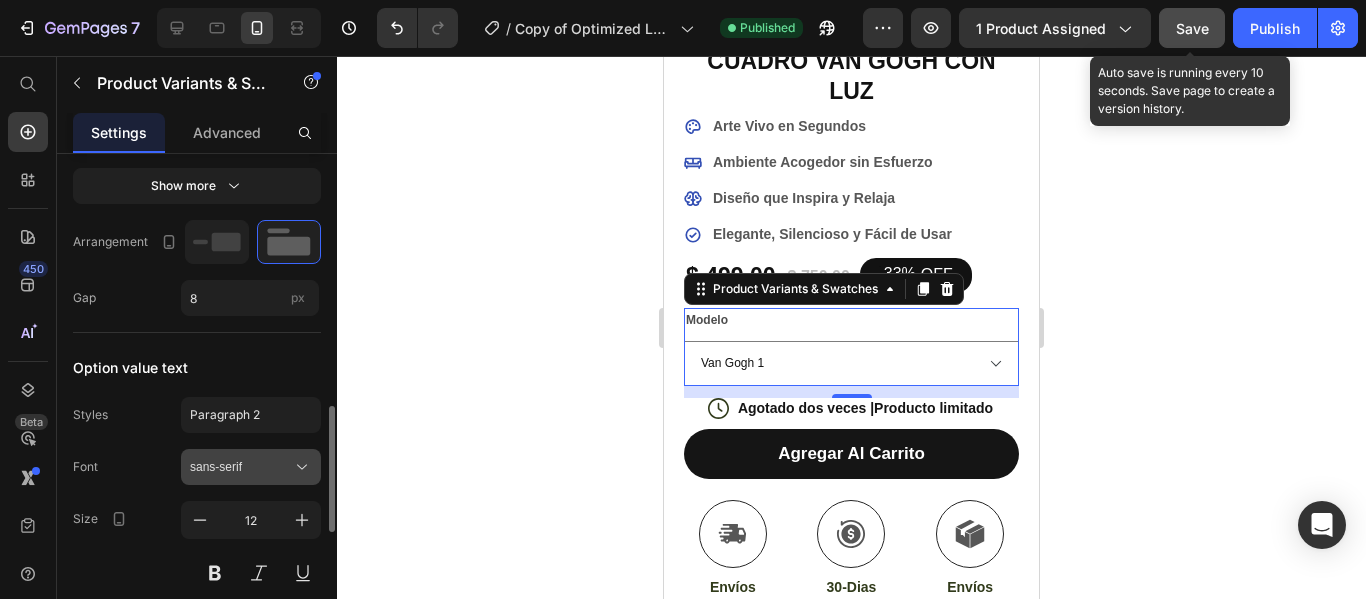 scroll, scrollTop: 1200, scrollLeft: 0, axis: vertical 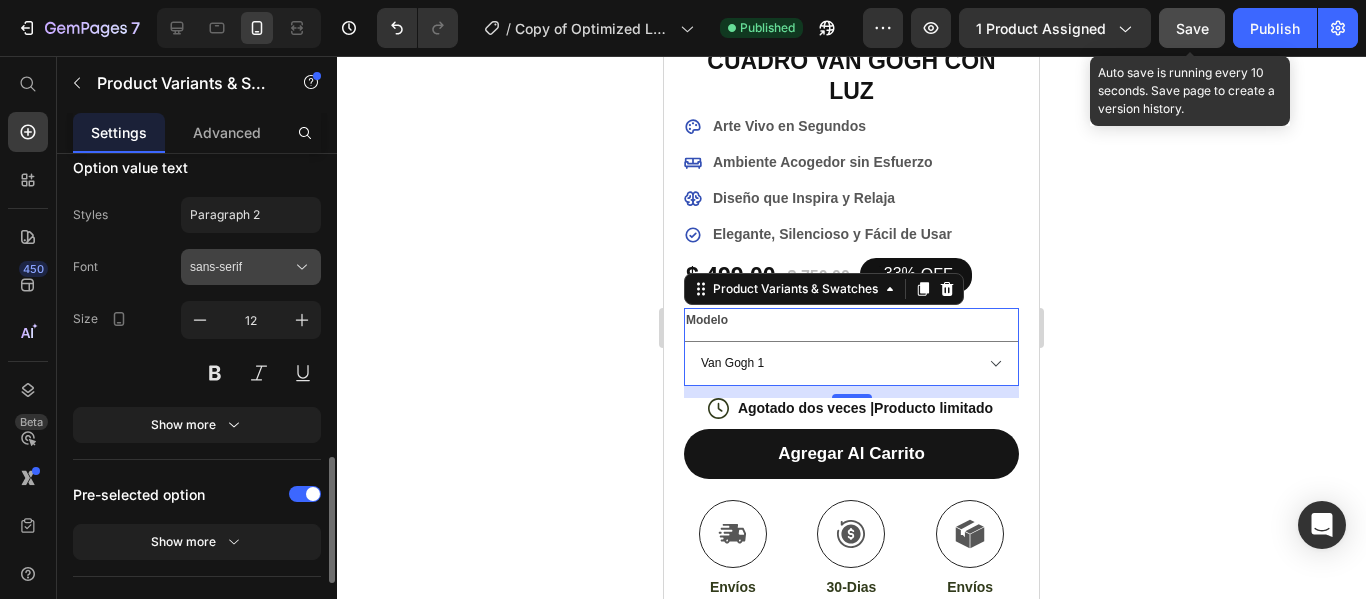 click 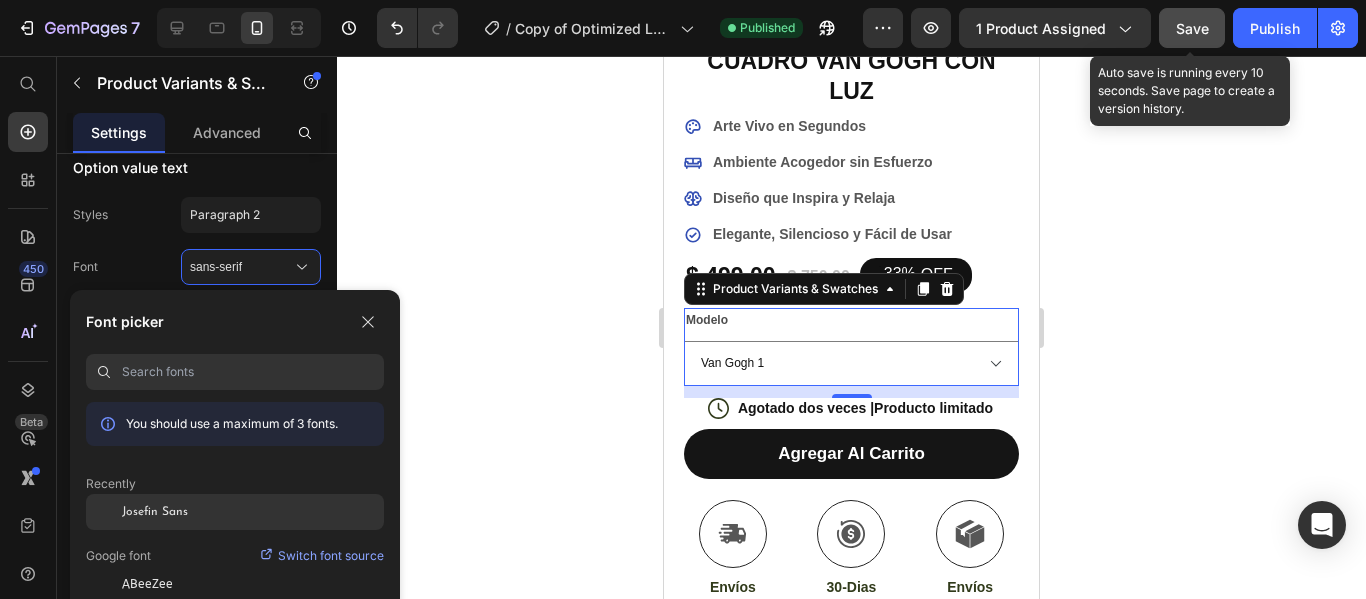 click on "Josefin Sans" 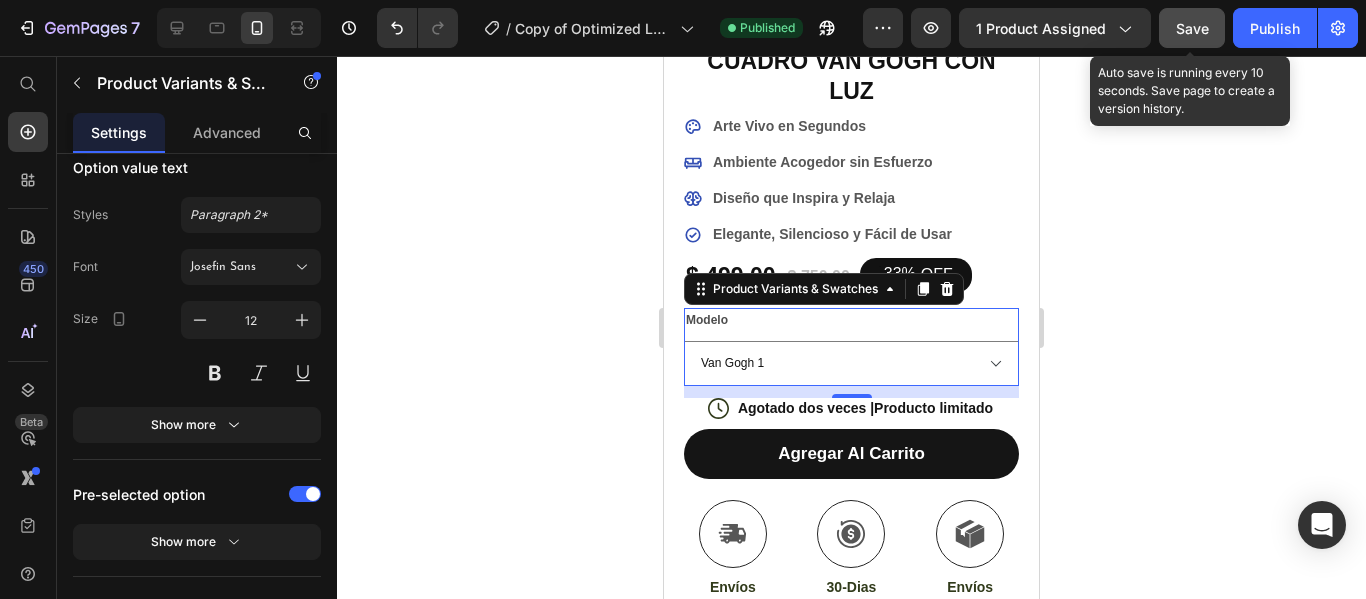 click 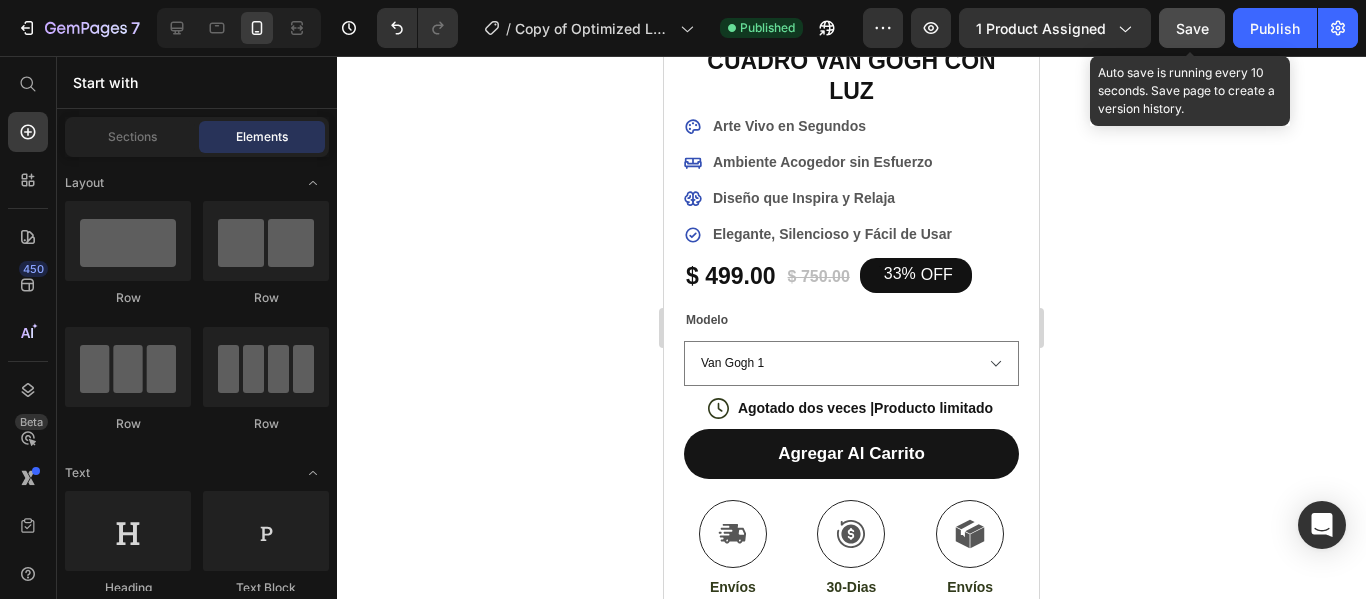 click 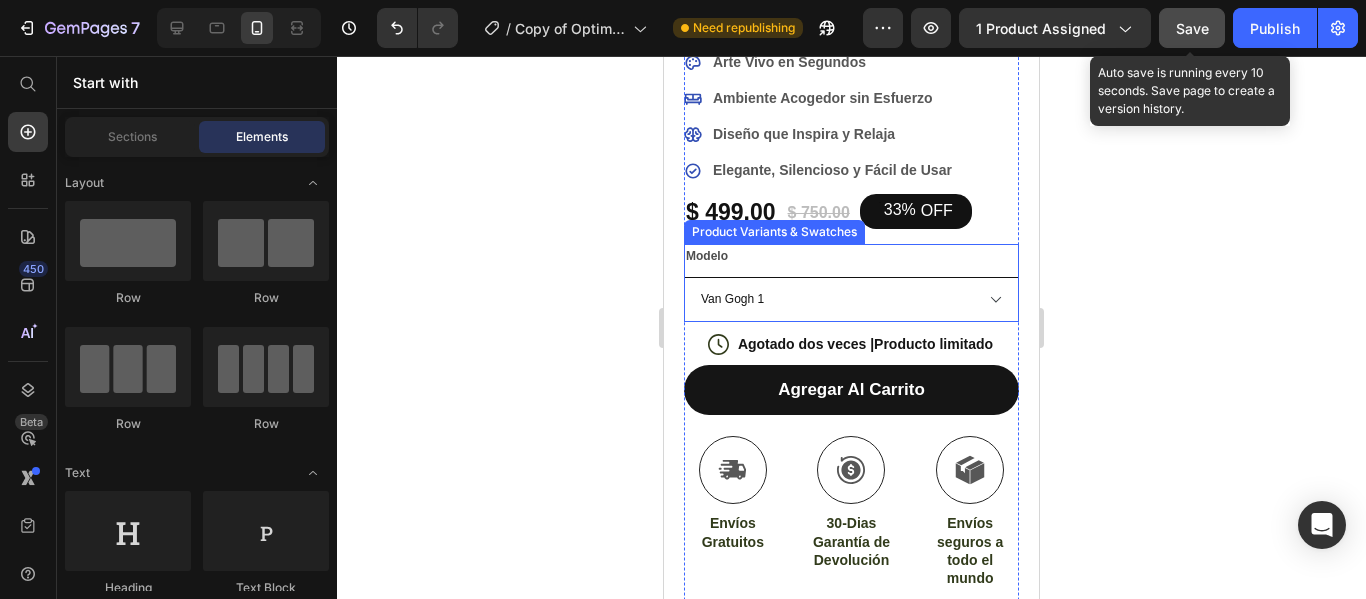 scroll, scrollTop: 900, scrollLeft: 0, axis: vertical 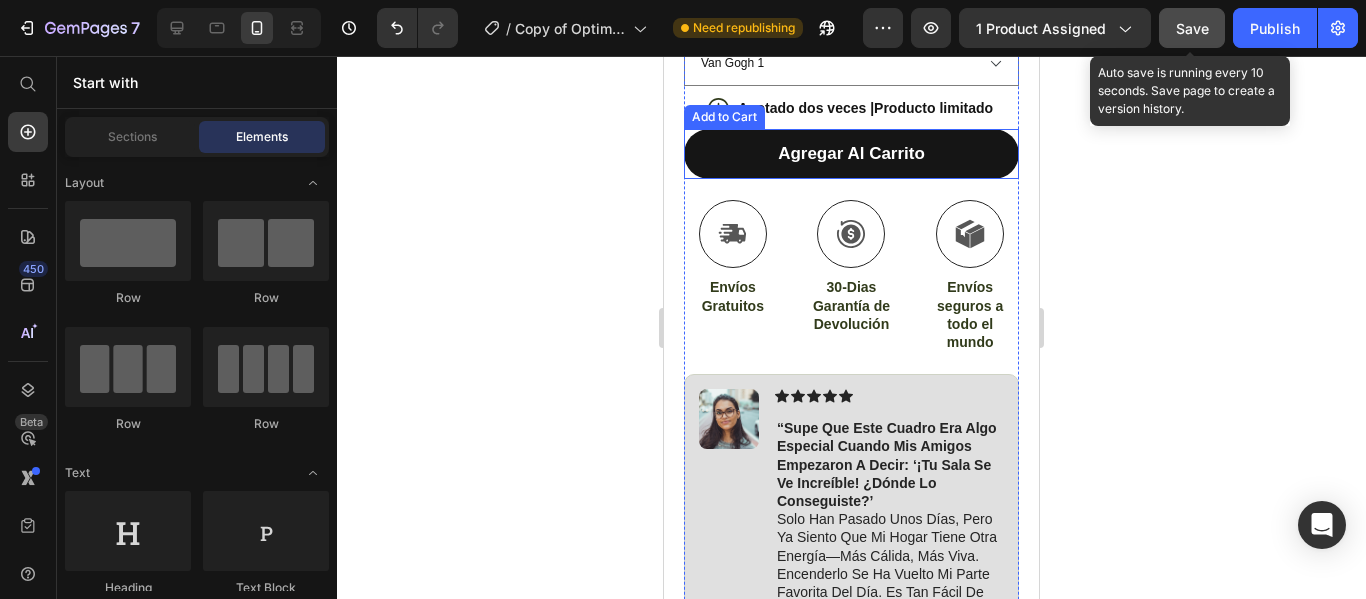 click on "agregar al carrito" at bounding box center (851, 154) 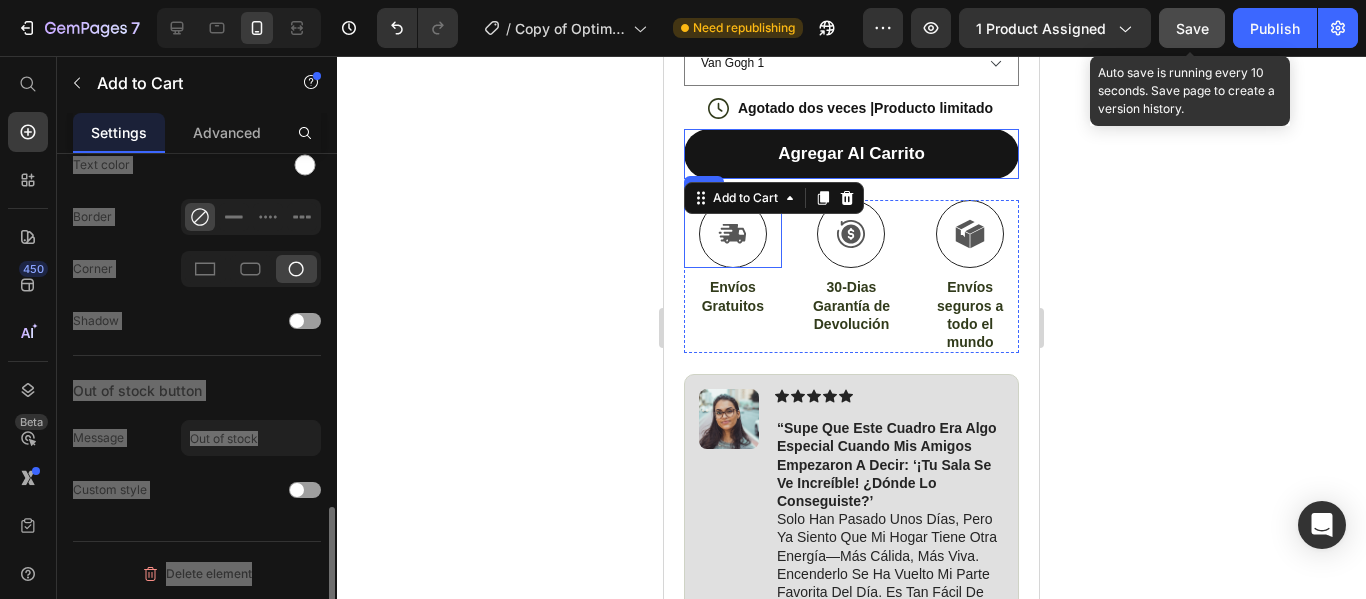 scroll, scrollTop: 0, scrollLeft: 0, axis: both 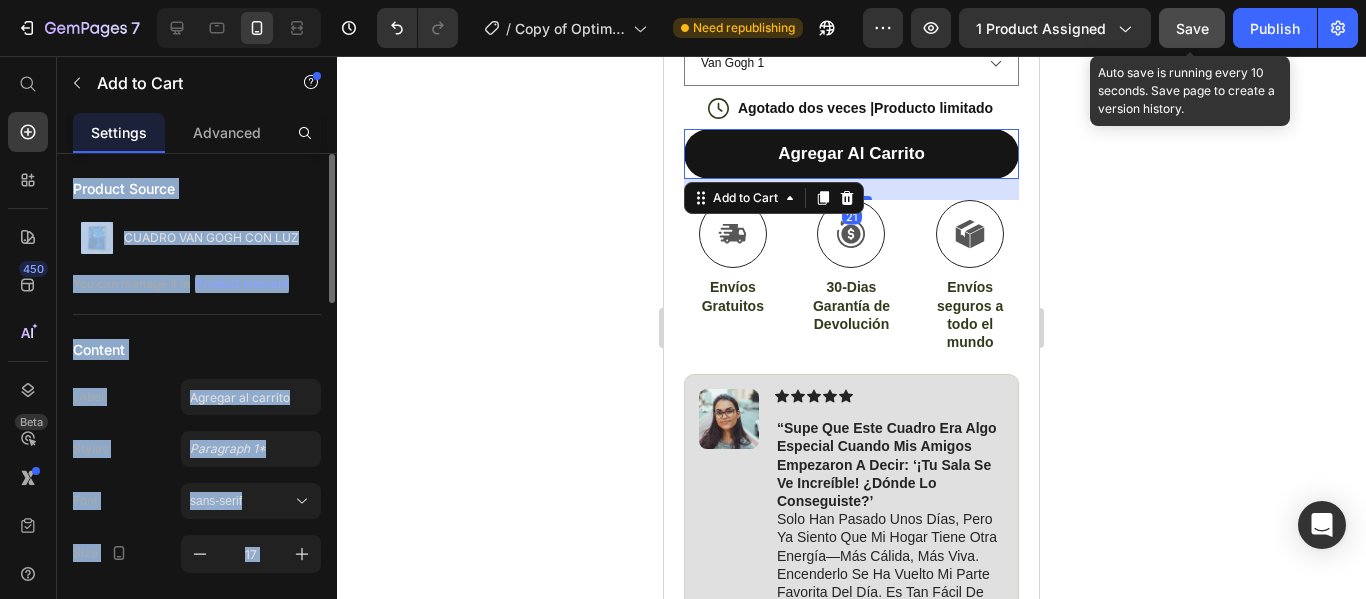click on "Content" at bounding box center [197, 349] 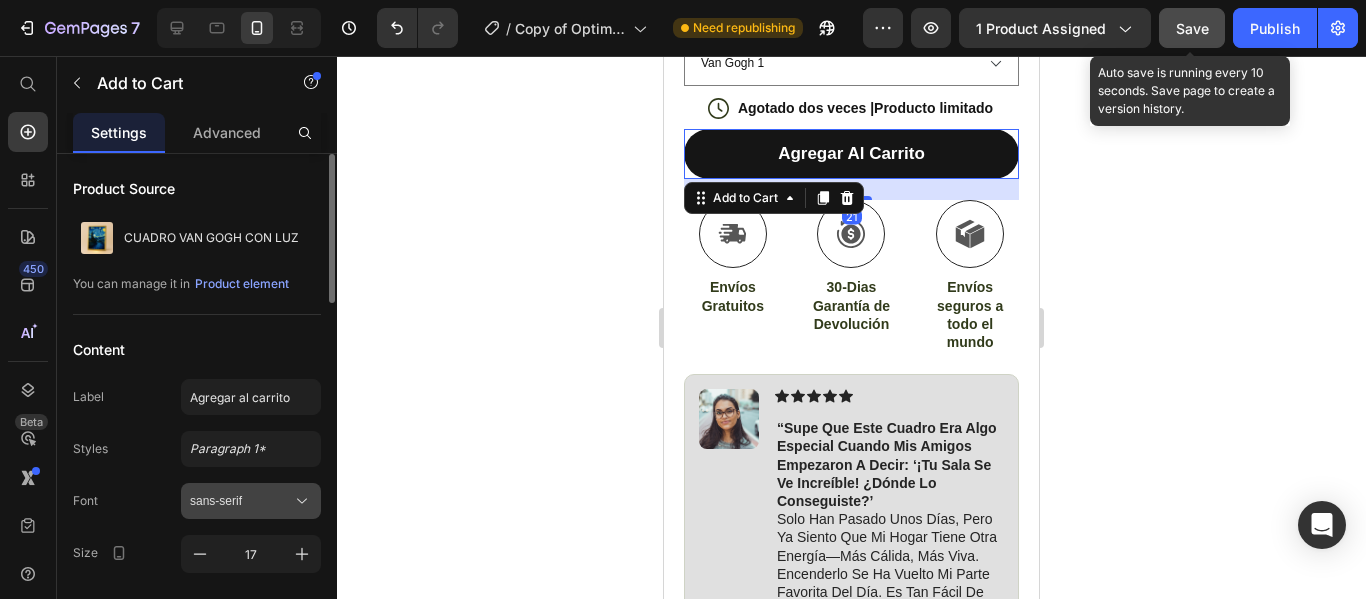click on "sans-serif" at bounding box center [241, 501] 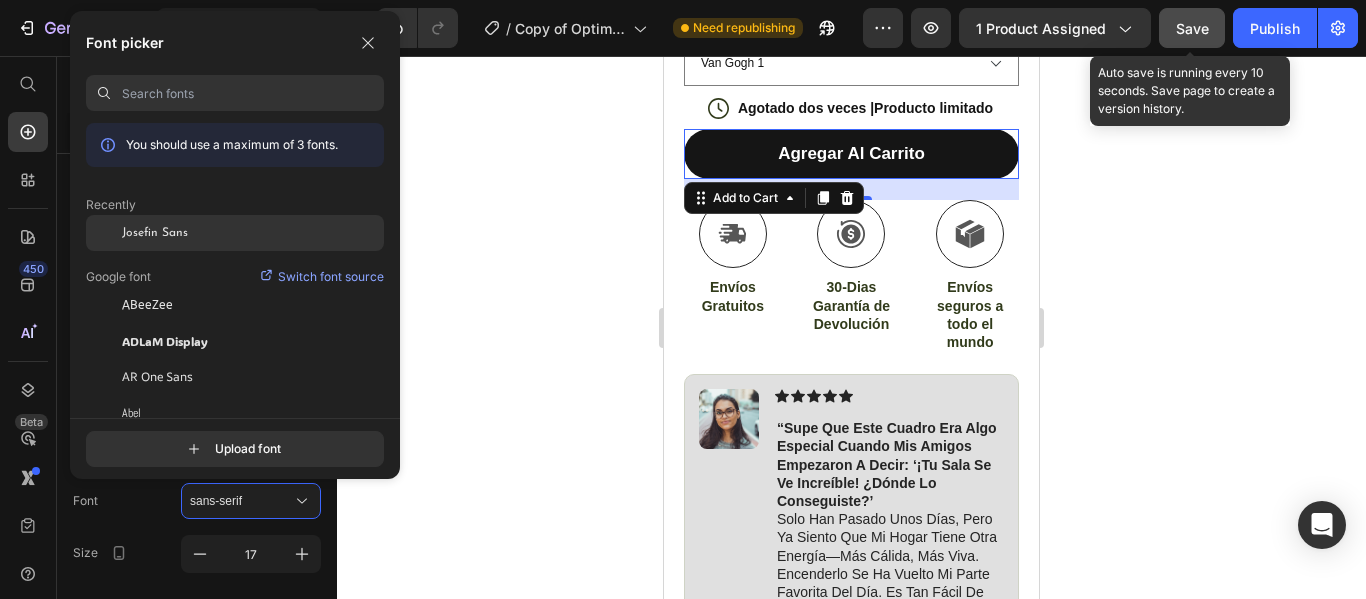 click on "Josefin Sans" 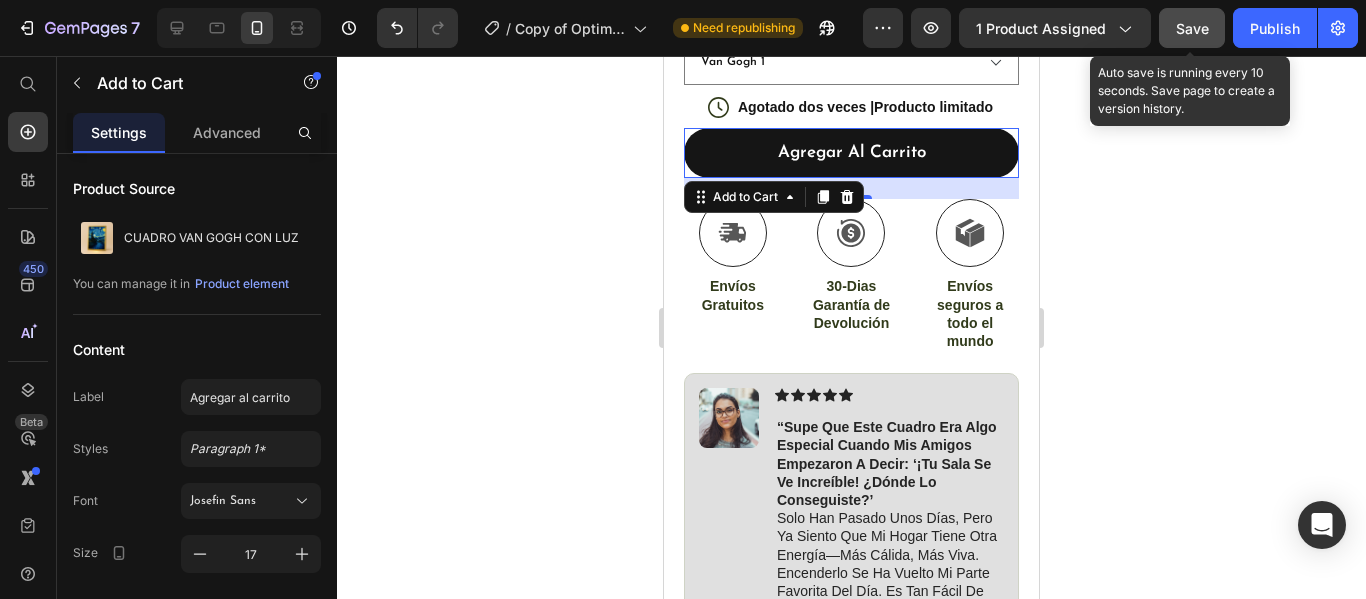 scroll, scrollTop: 900, scrollLeft: 0, axis: vertical 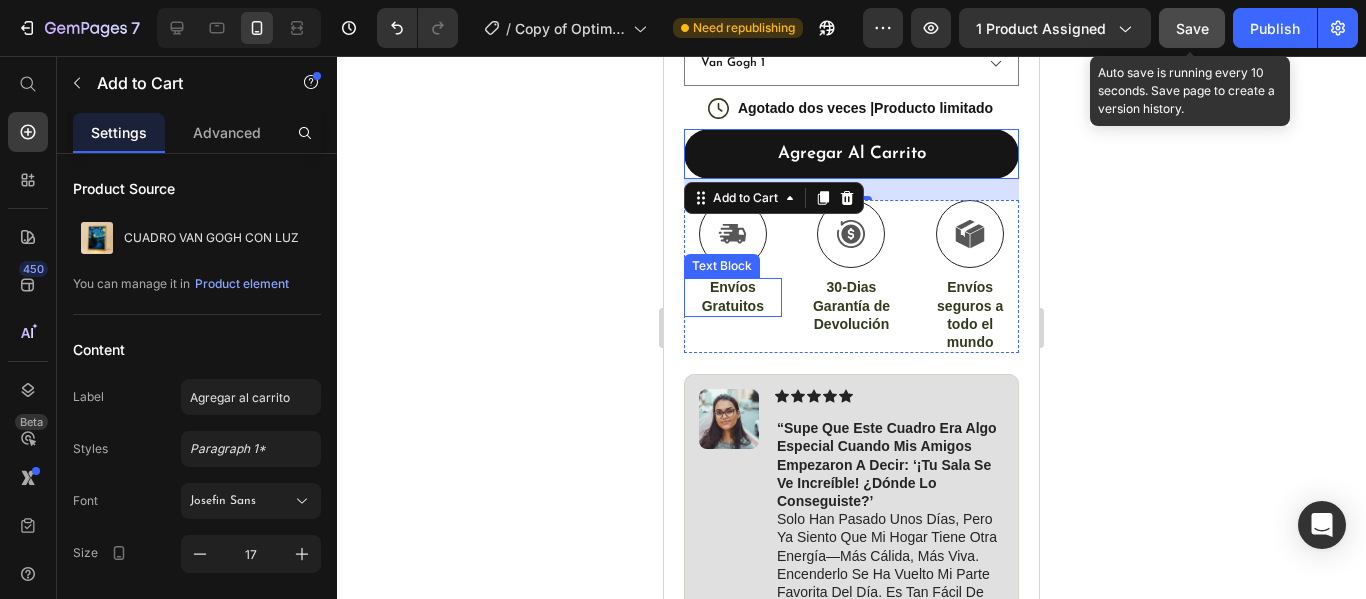 click on "Envíos Gratuitos" at bounding box center [733, 296] 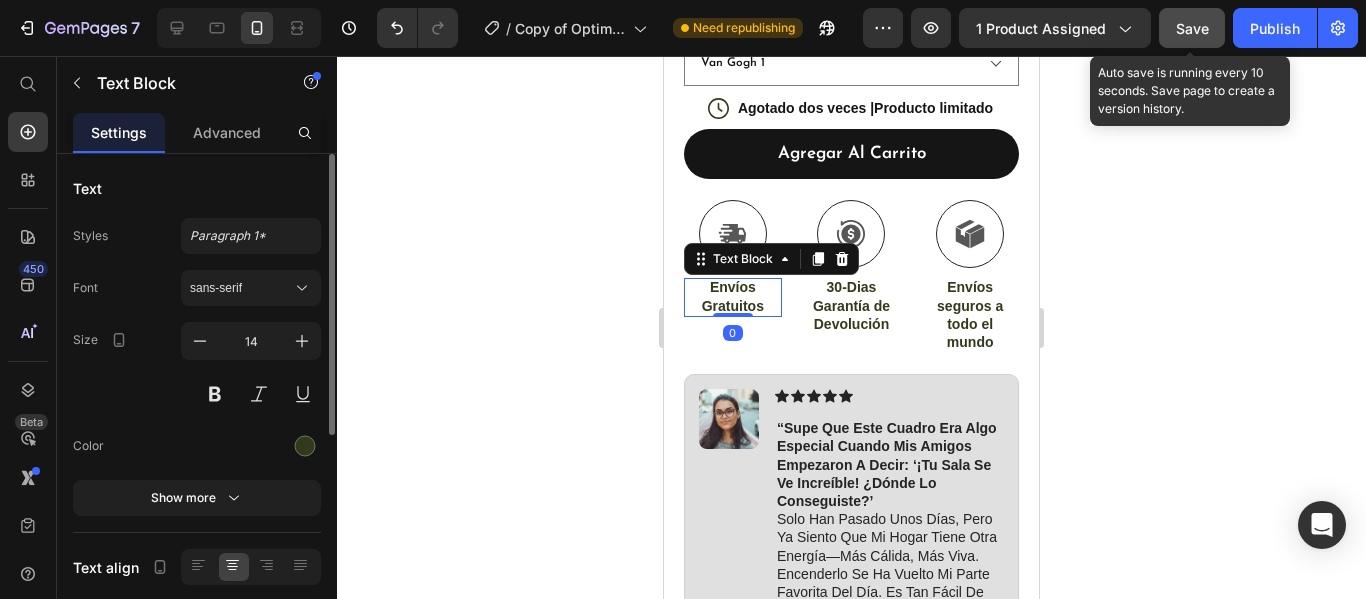 click on "Font sans-serif Size 14 Color Show more" at bounding box center [197, 393] 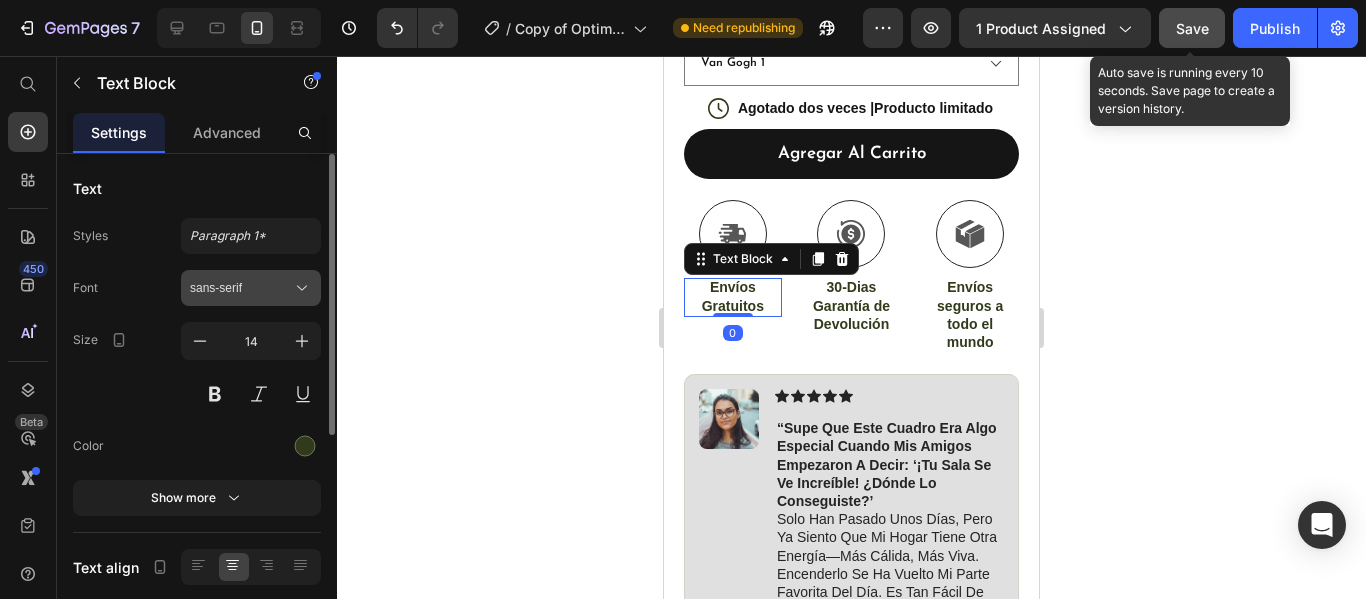 click 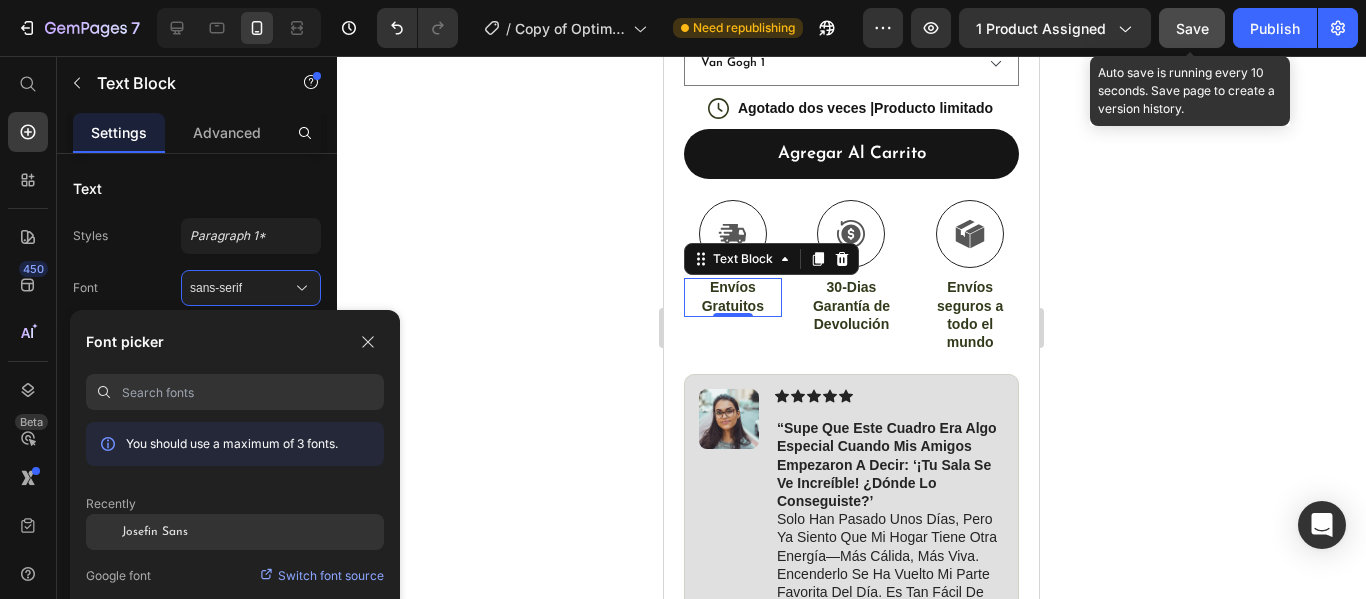 click on "Josefin Sans" 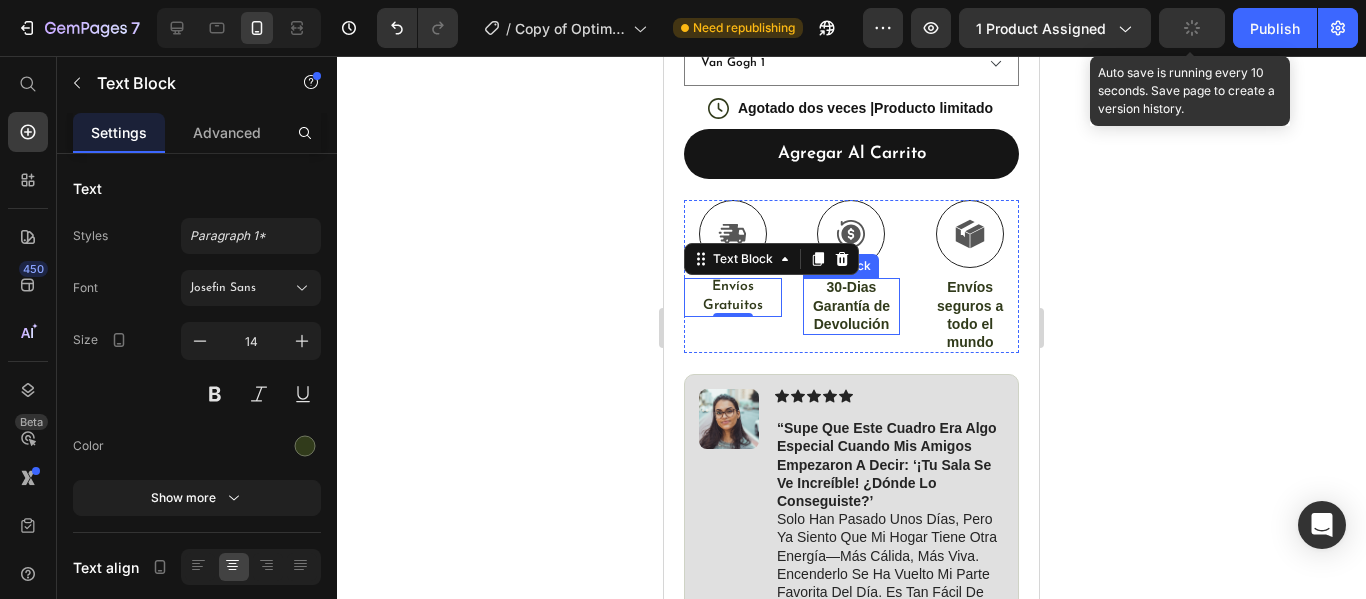 click on "30-Dias Garantía de Devolución" at bounding box center [852, 305] 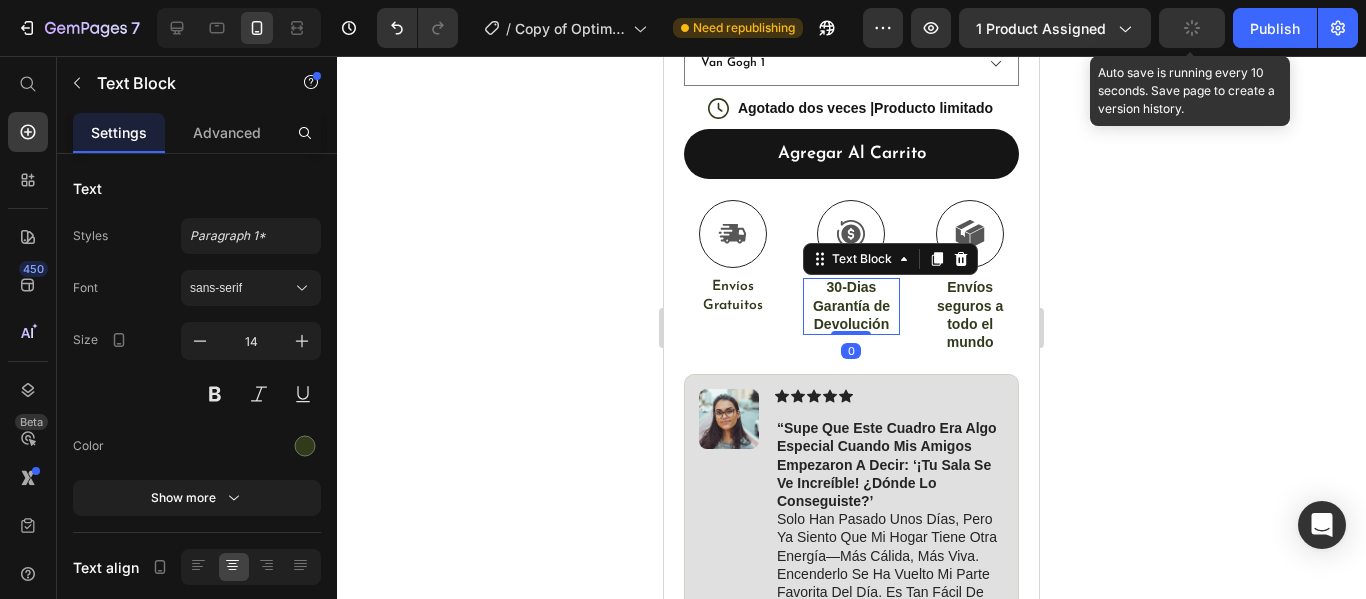 click on "Envíos Gratuitos" at bounding box center [733, 296] 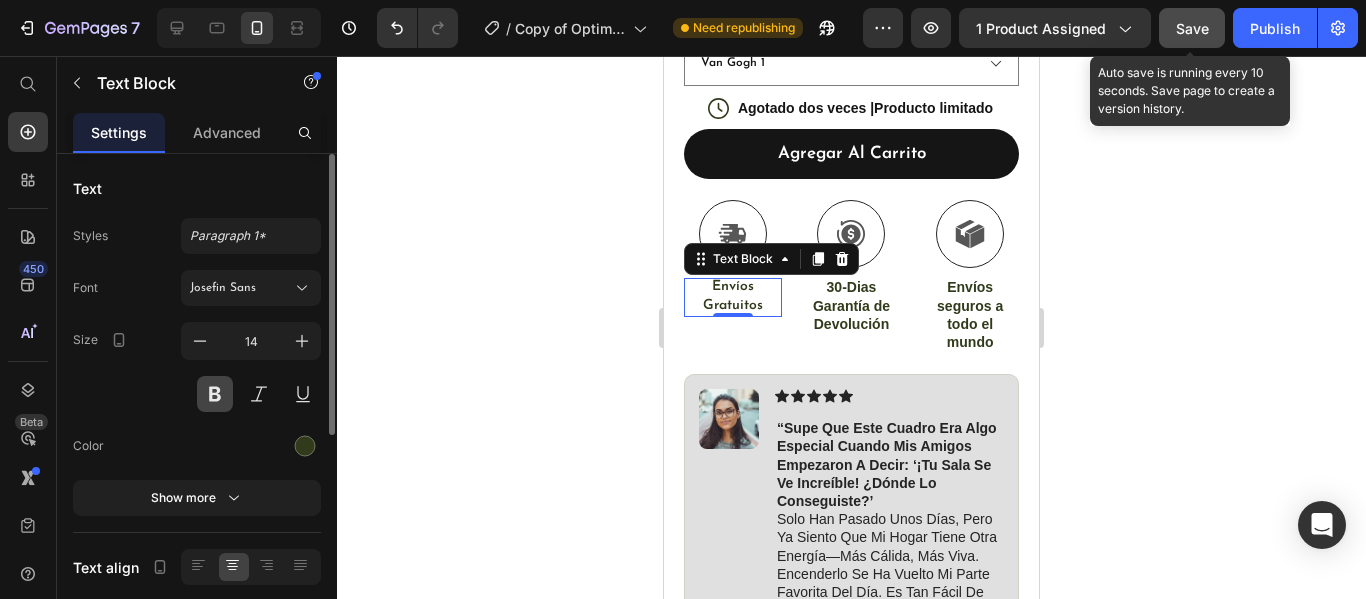 click at bounding box center (215, 394) 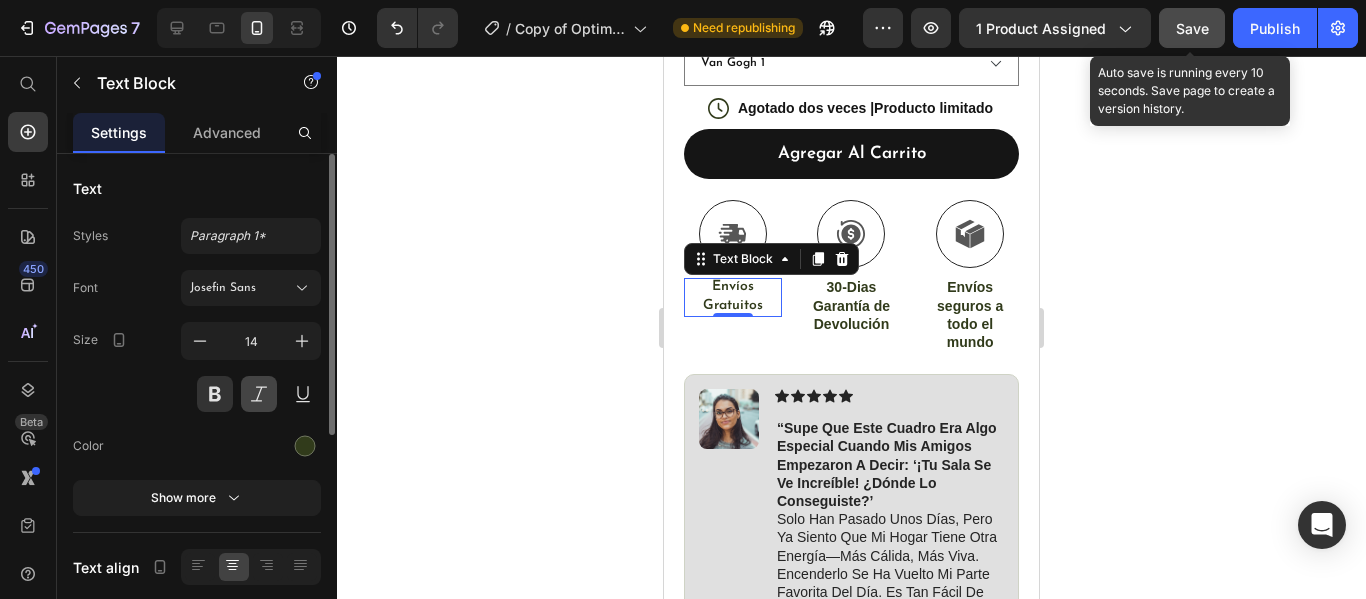 click at bounding box center [259, 394] 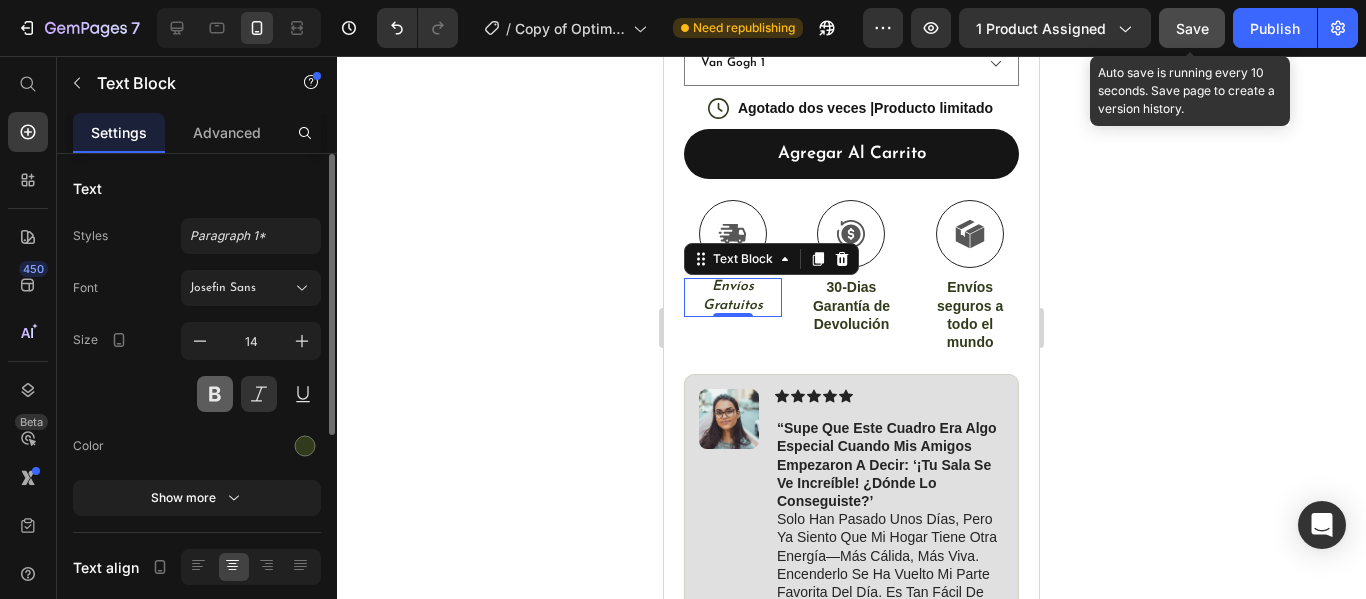 click at bounding box center [215, 394] 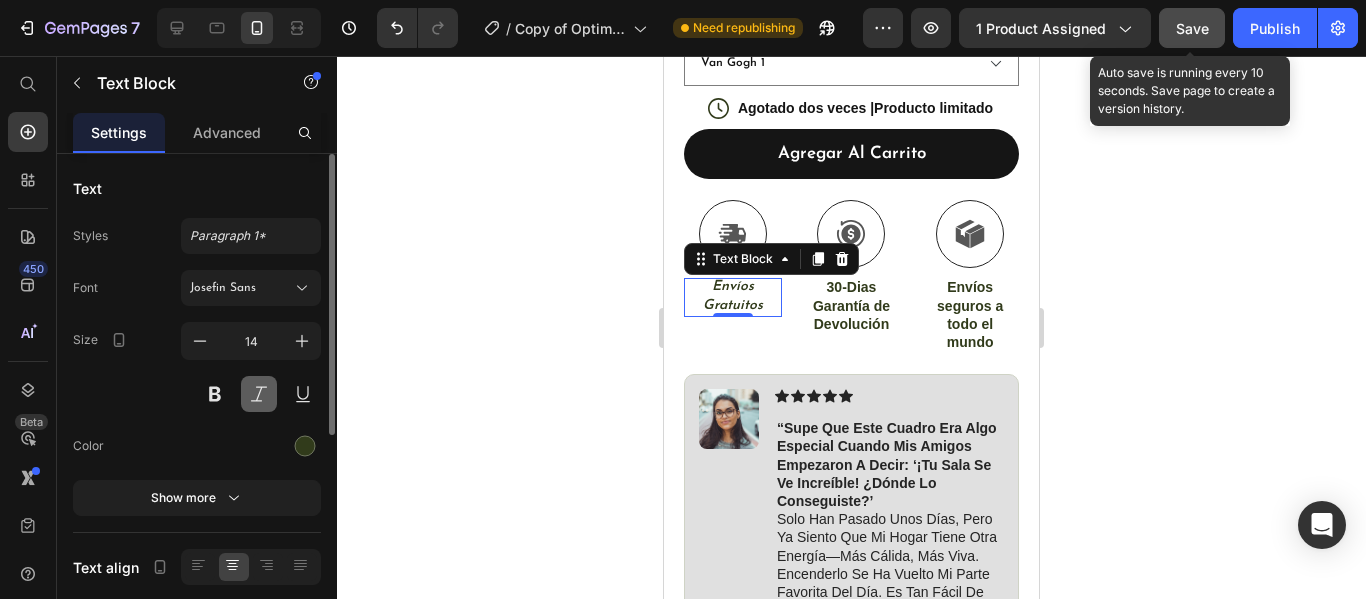 click at bounding box center (259, 394) 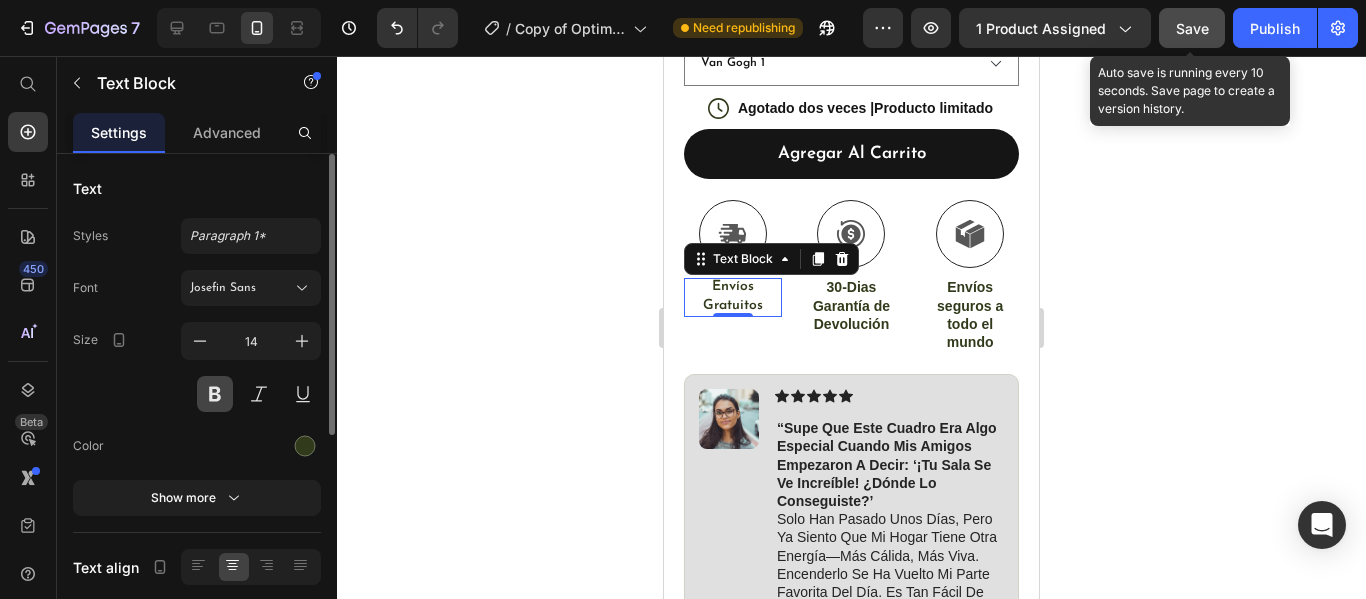click at bounding box center [215, 394] 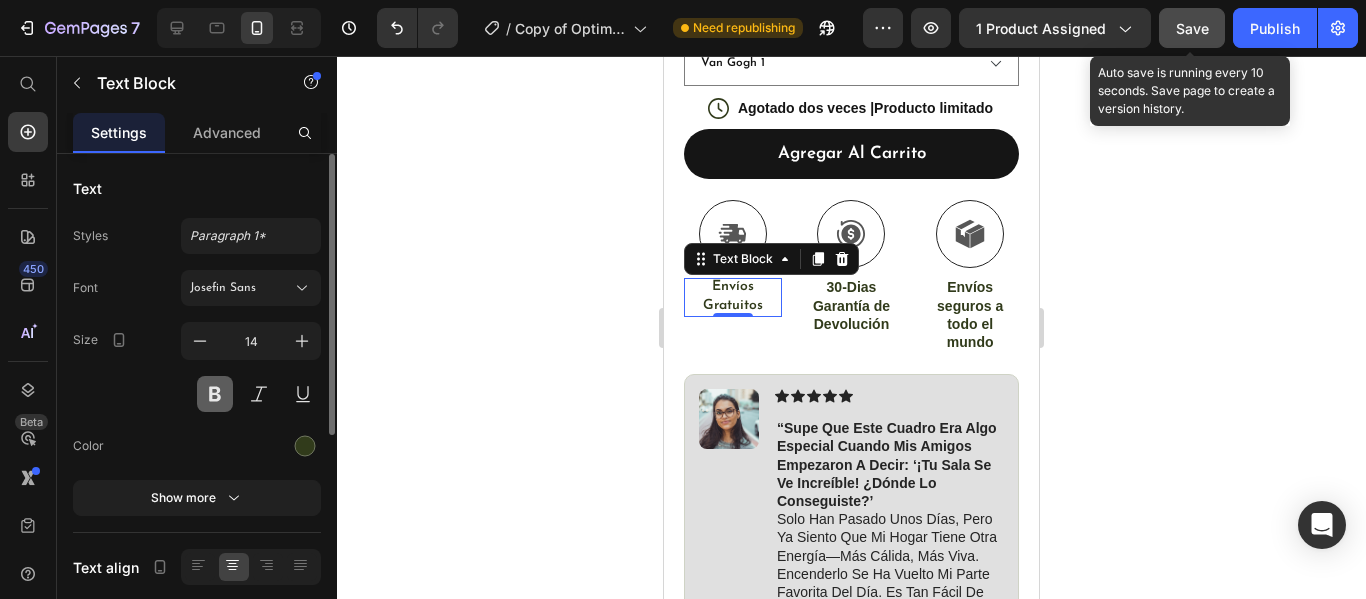 click at bounding box center [215, 394] 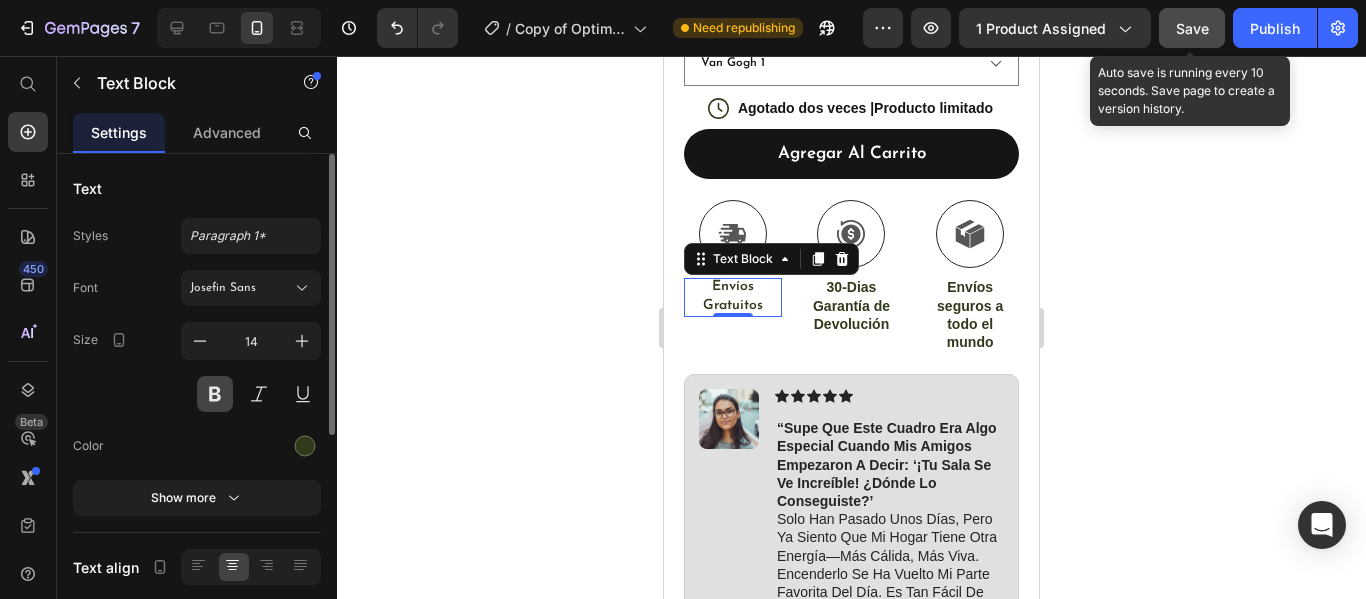 click at bounding box center [215, 394] 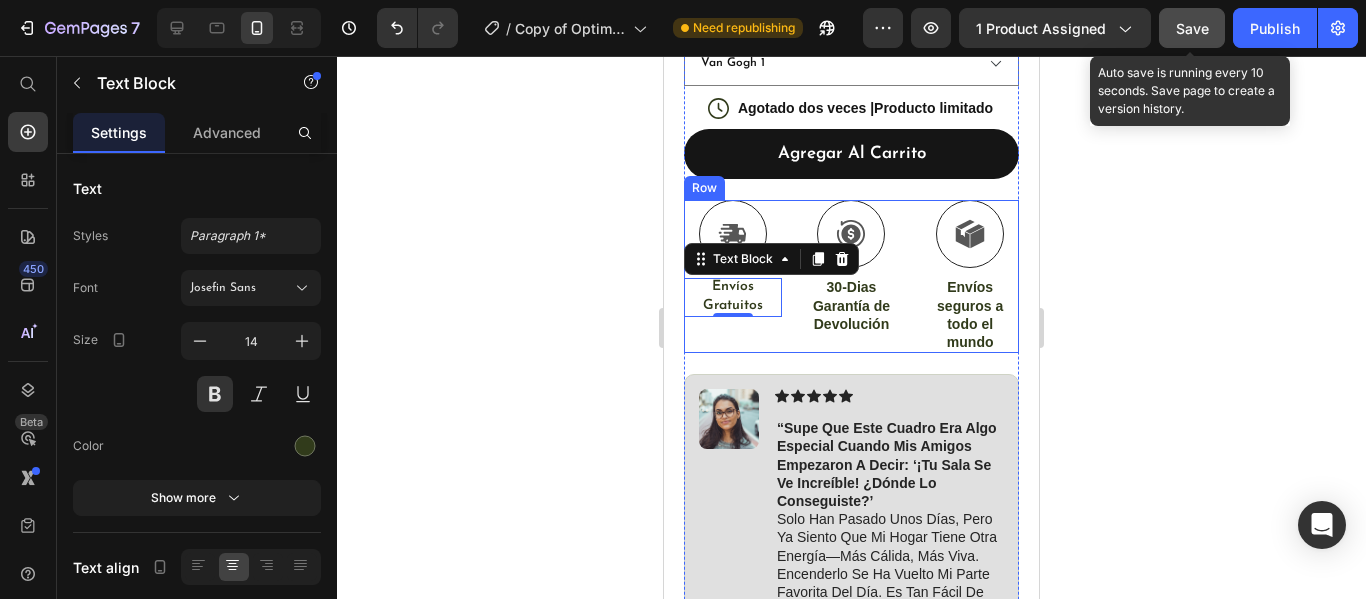 click on "Icon Envíos Gratuitos Text Block   0
Icon 30-Dias Garantía de Devolución Text Block
Icon Envíos seguros a todo el mundo Text Block Row" at bounding box center (851, 276) 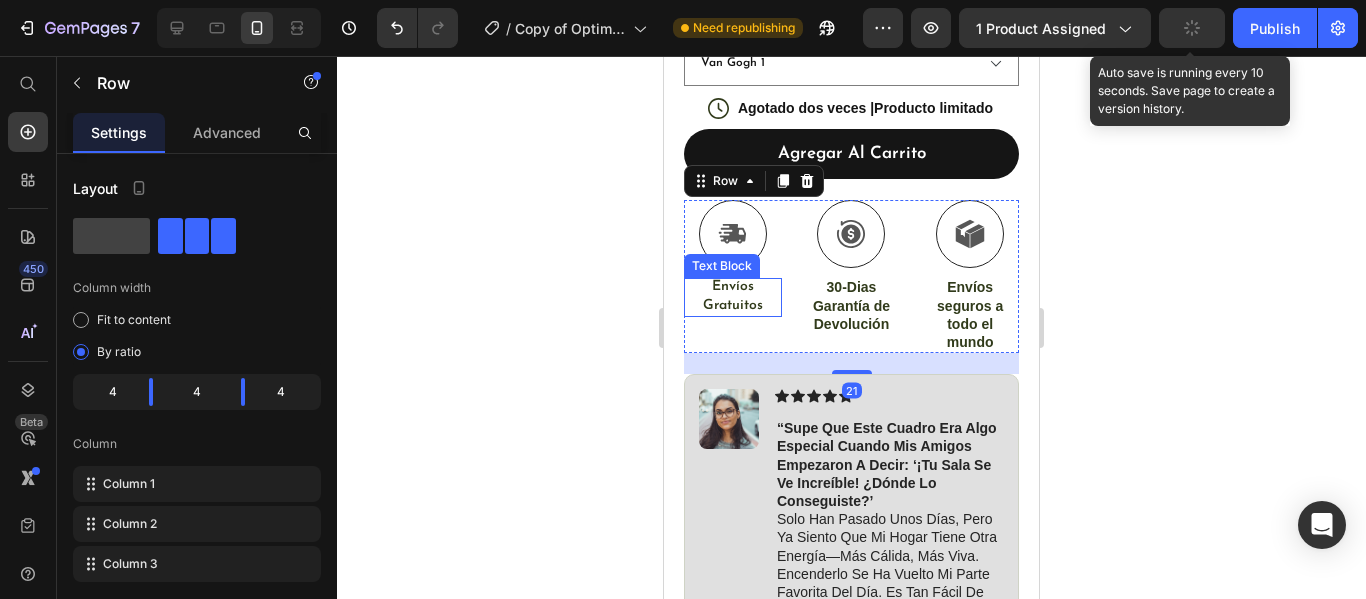 click on "Envíos Gratuitos" at bounding box center (733, 296) 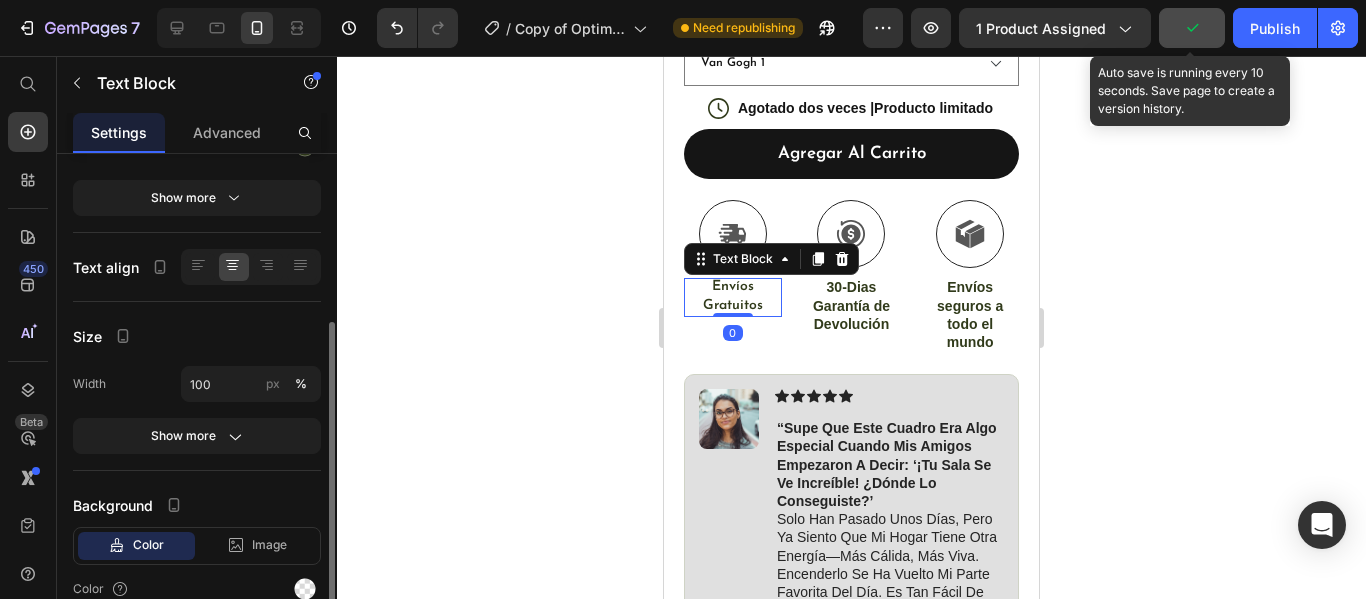 scroll, scrollTop: 393, scrollLeft: 0, axis: vertical 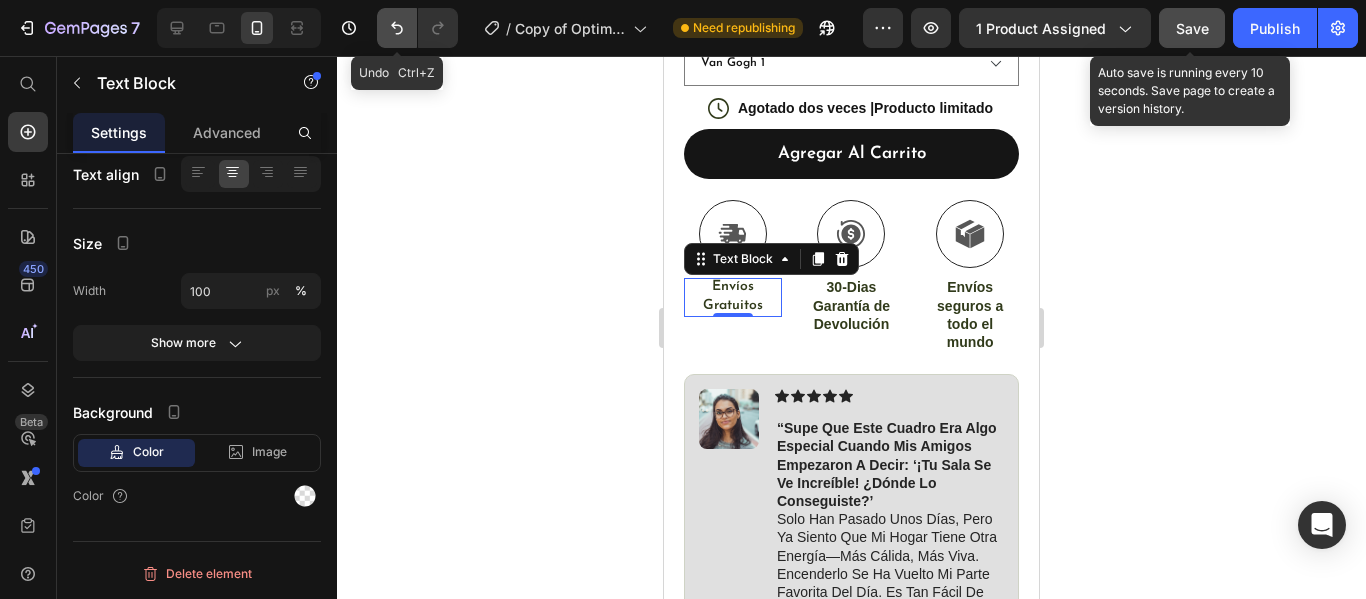 click 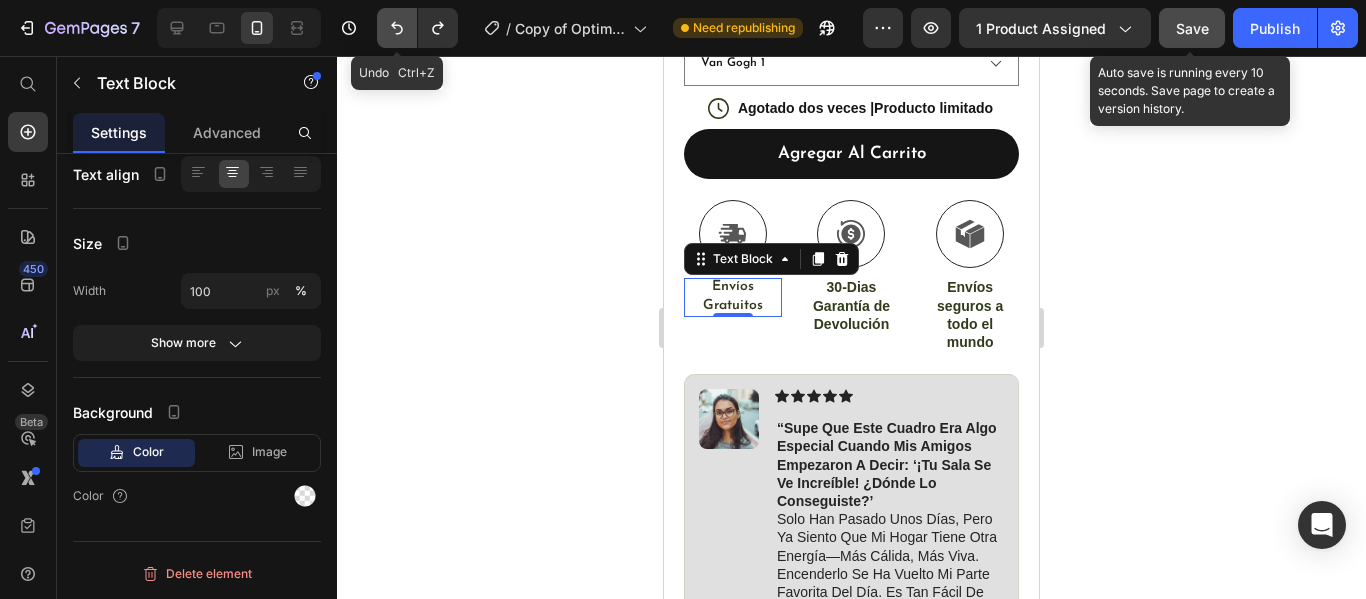 click 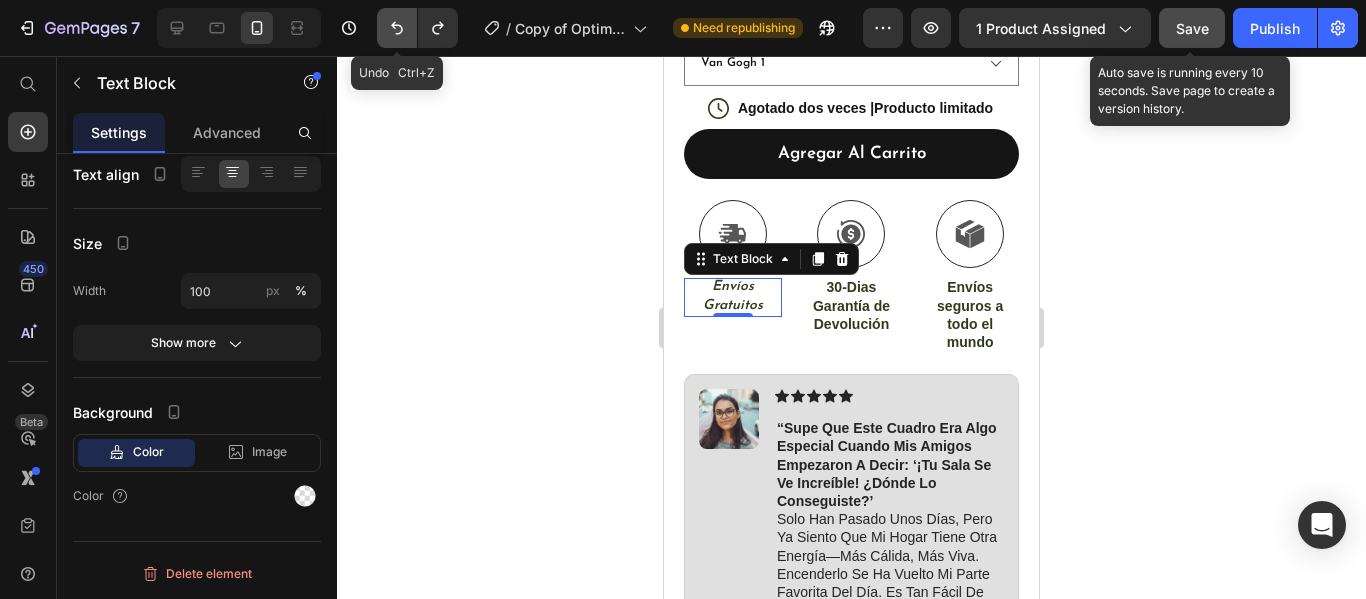 click 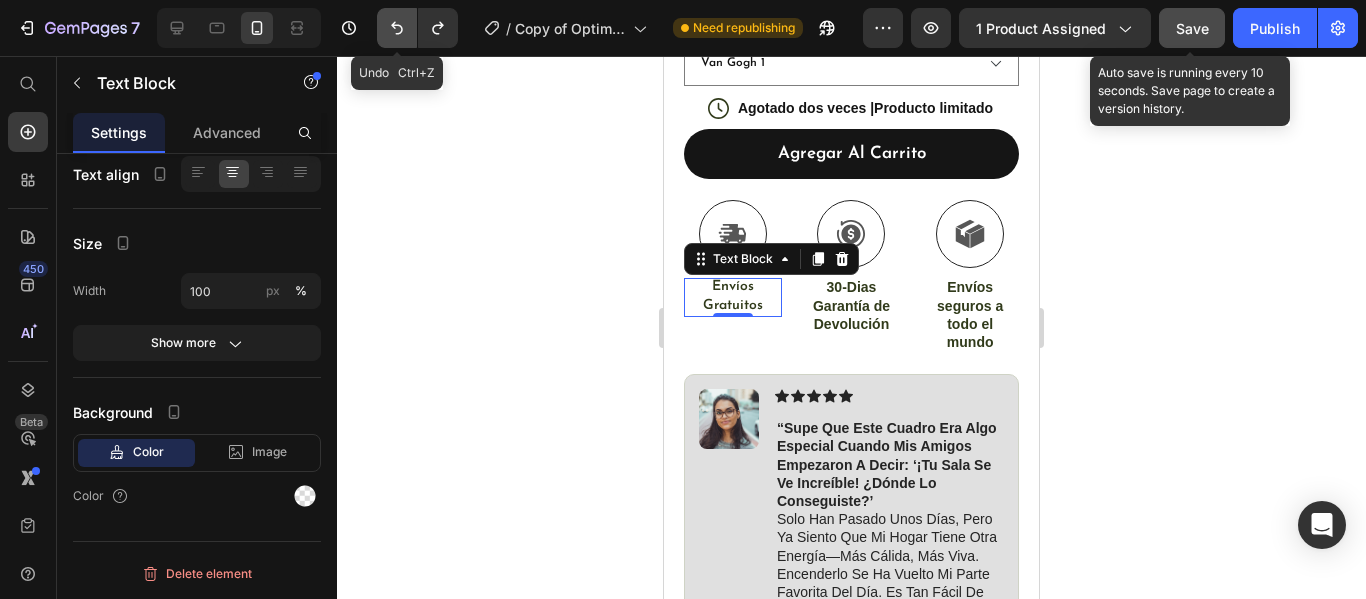 click 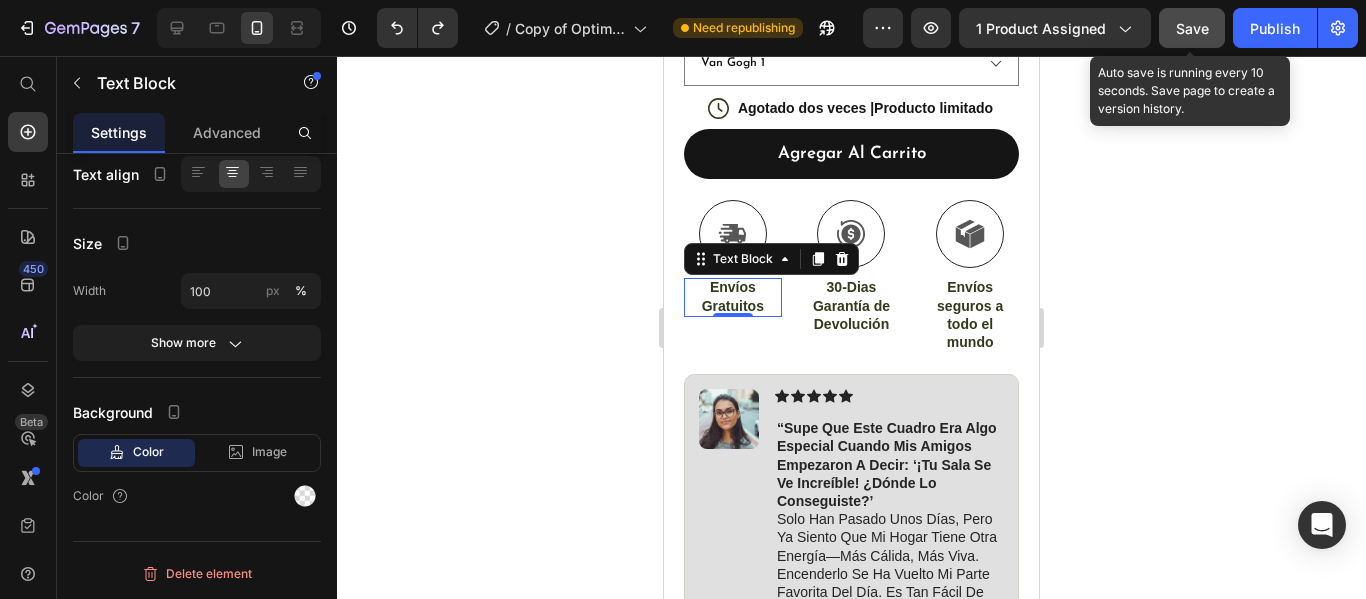 click 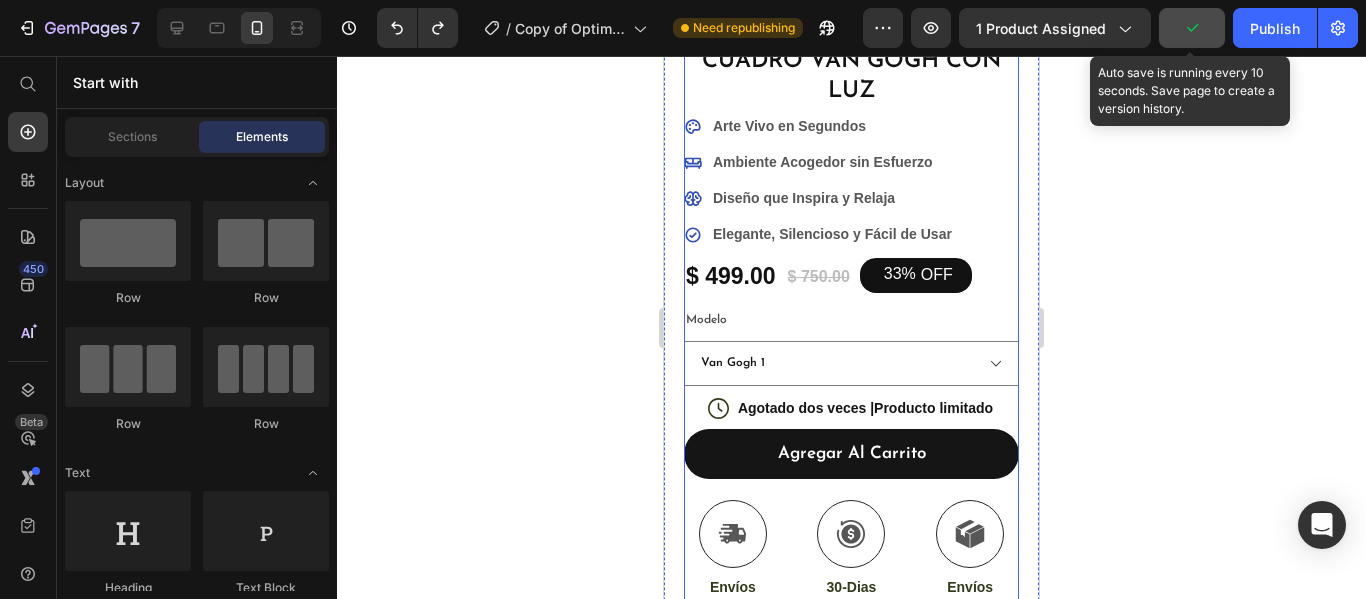 scroll, scrollTop: 500, scrollLeft: 0, axis: vertical 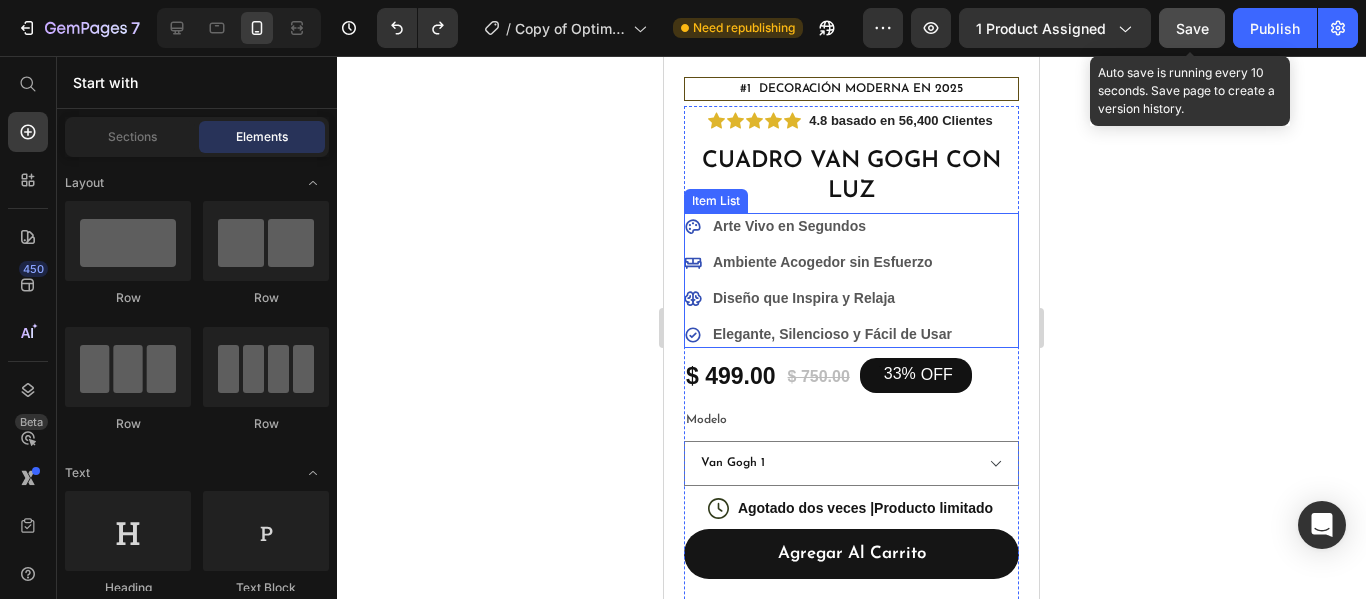 click on "Arte Vivo en Segundos
Ambiente Acogedor sin Esfuerzo
Diseño que Inspira y Relaja
Elegante, Silencioso y Fácil de Usar" at bounding box center [851, 280] 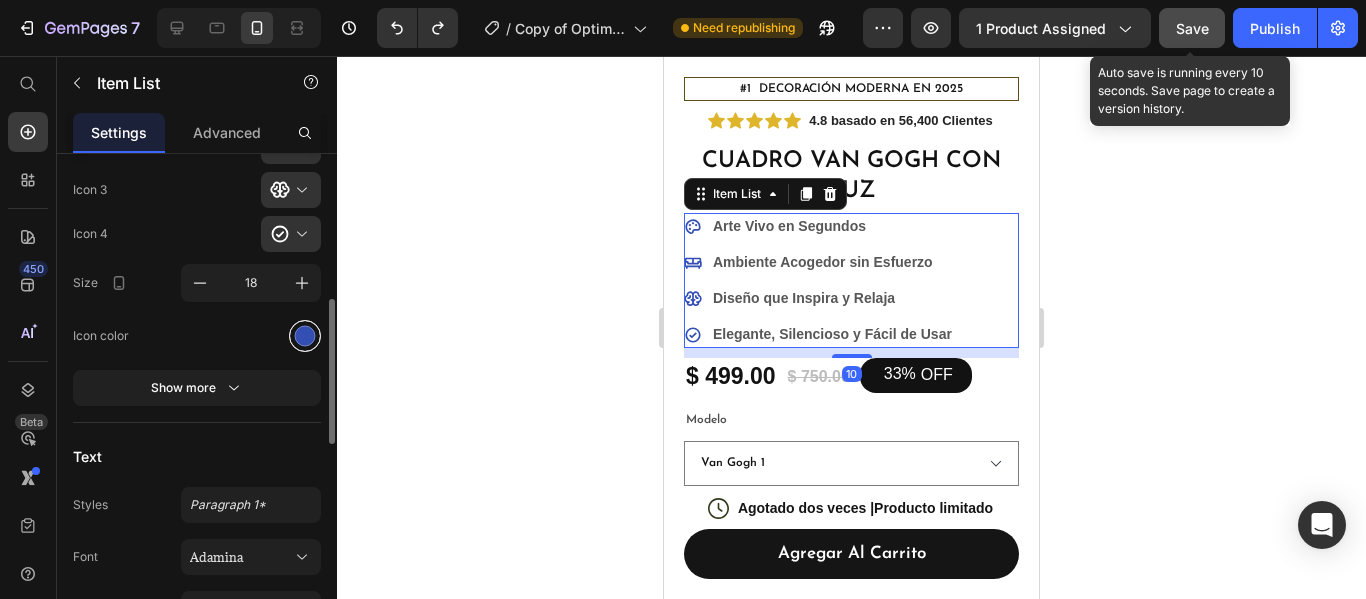 scroll, scrollTop: 700, scrollLeft: 0, axis: vertical 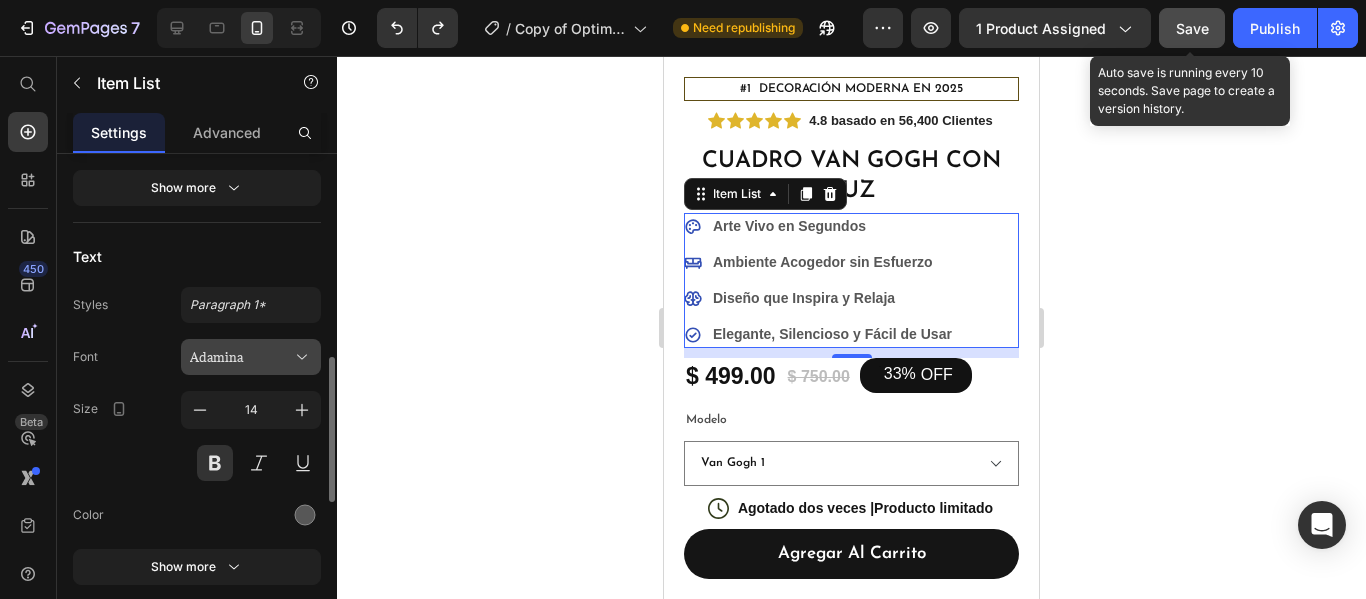 click on "Adamina" at bounding box center [241, 357] 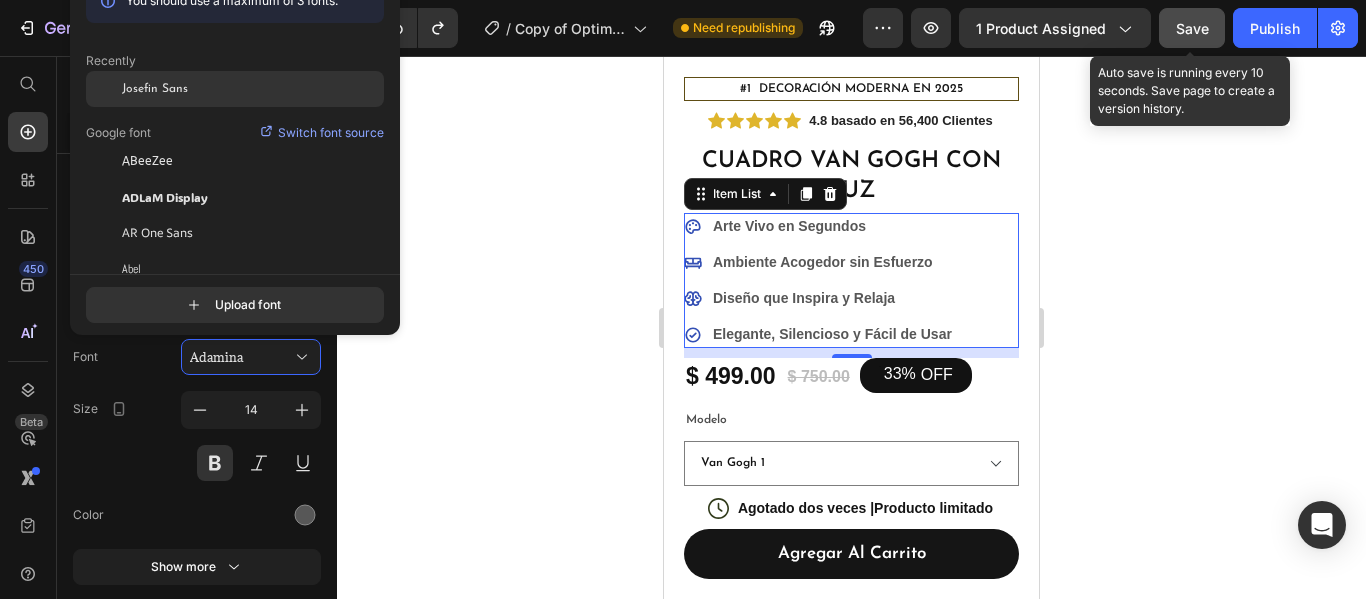 click on "Josefin Sans" 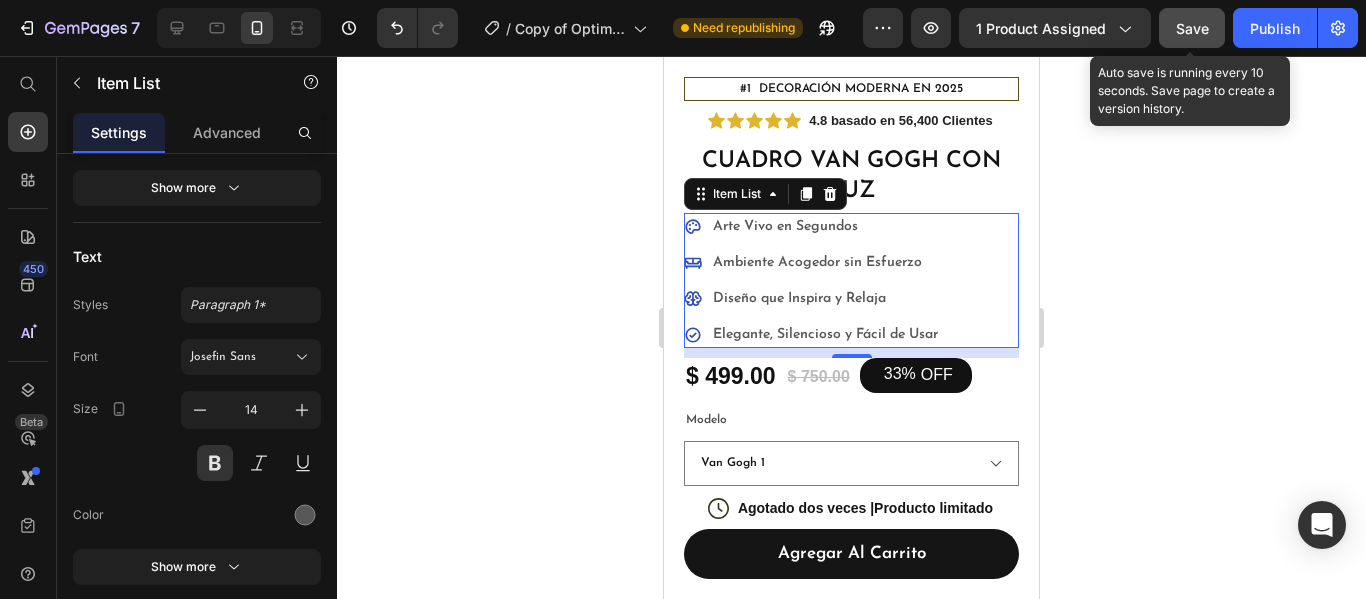 click 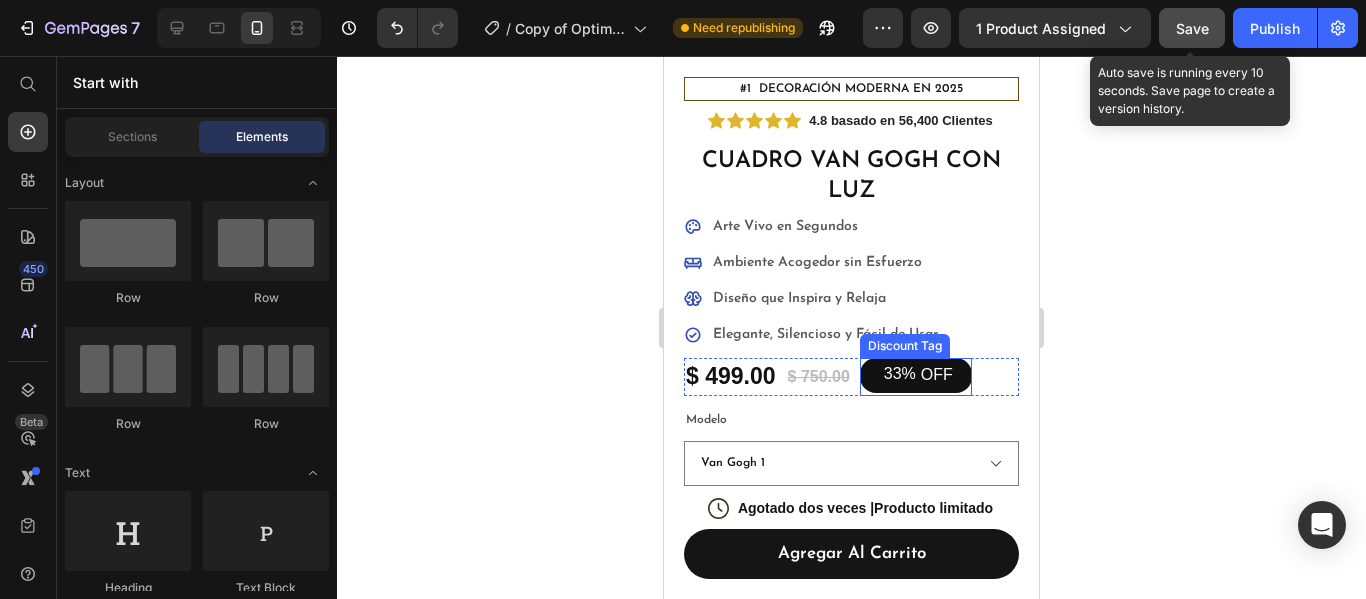 click on "Save" 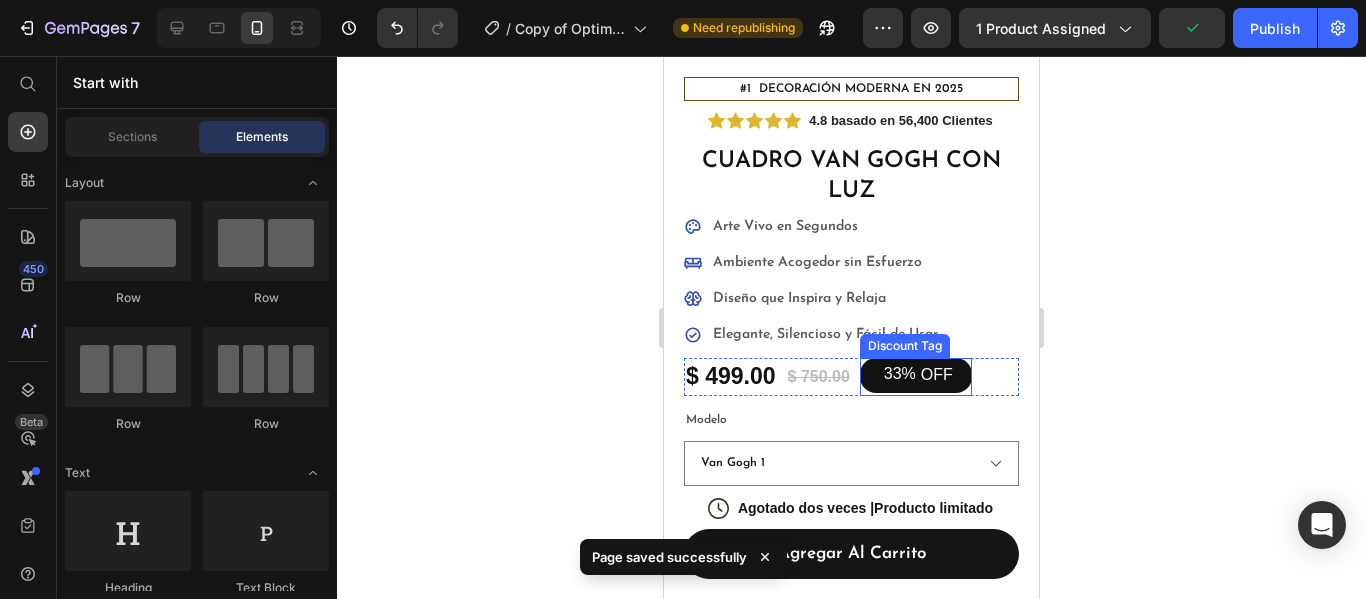 drag, startPoint x: 1248, startPoint y: 26, endPoint x: 1363, endPoint y: -49, distance: 137.2953 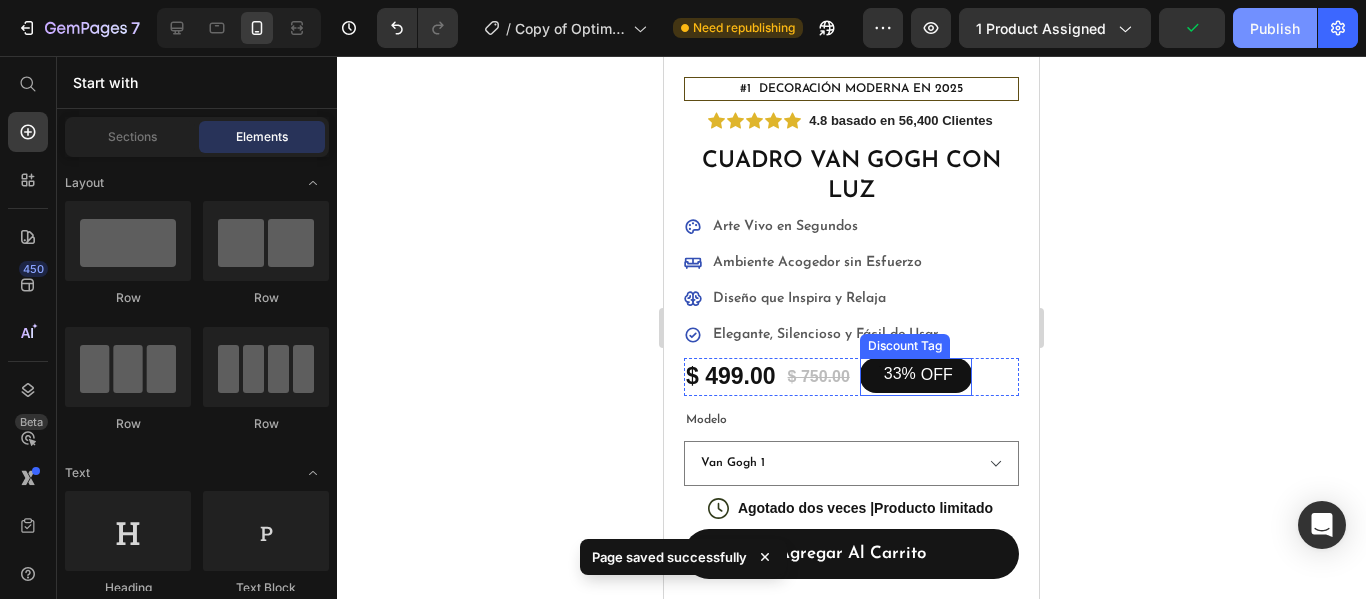 click on "Publish" 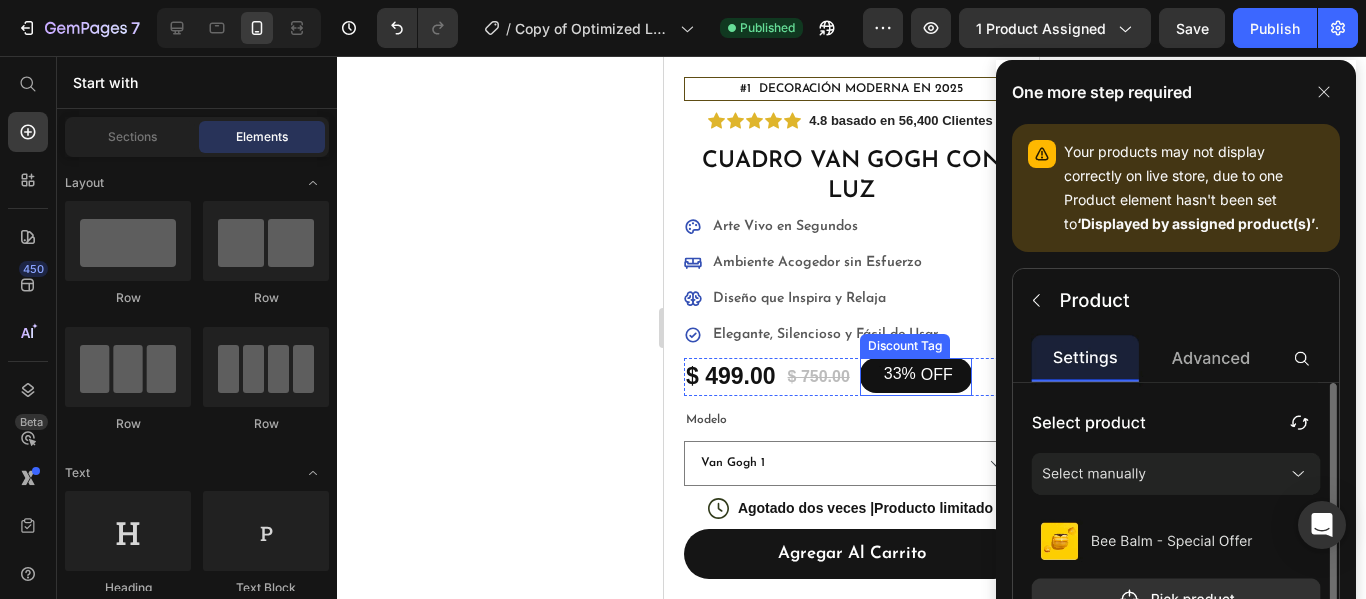 click 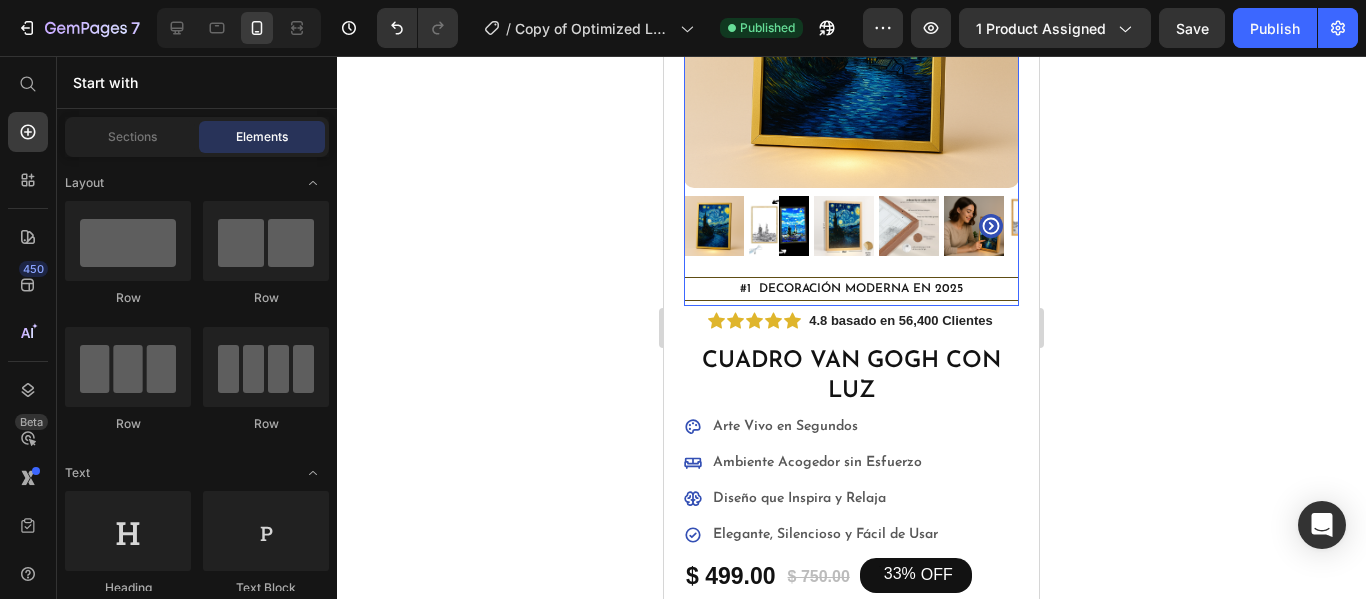 scroll, scrollTop: 0, scrollLeft: 0, axis: both 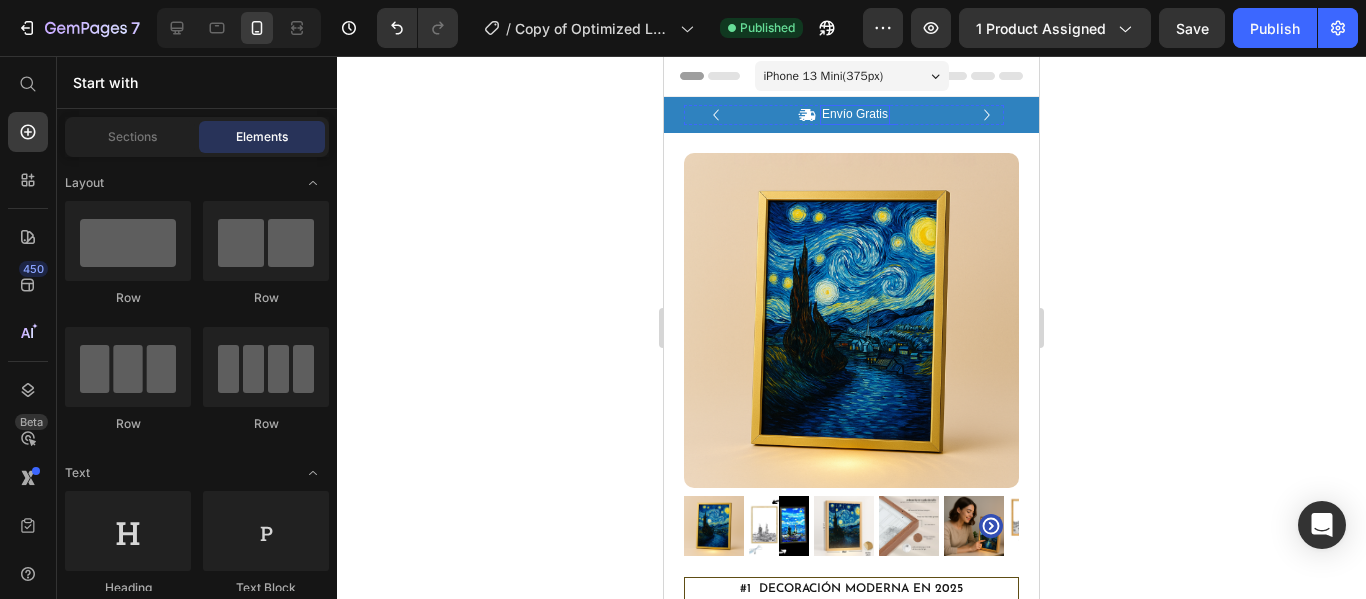 click on "Envío Gratis" at bounding box center (855, 115) 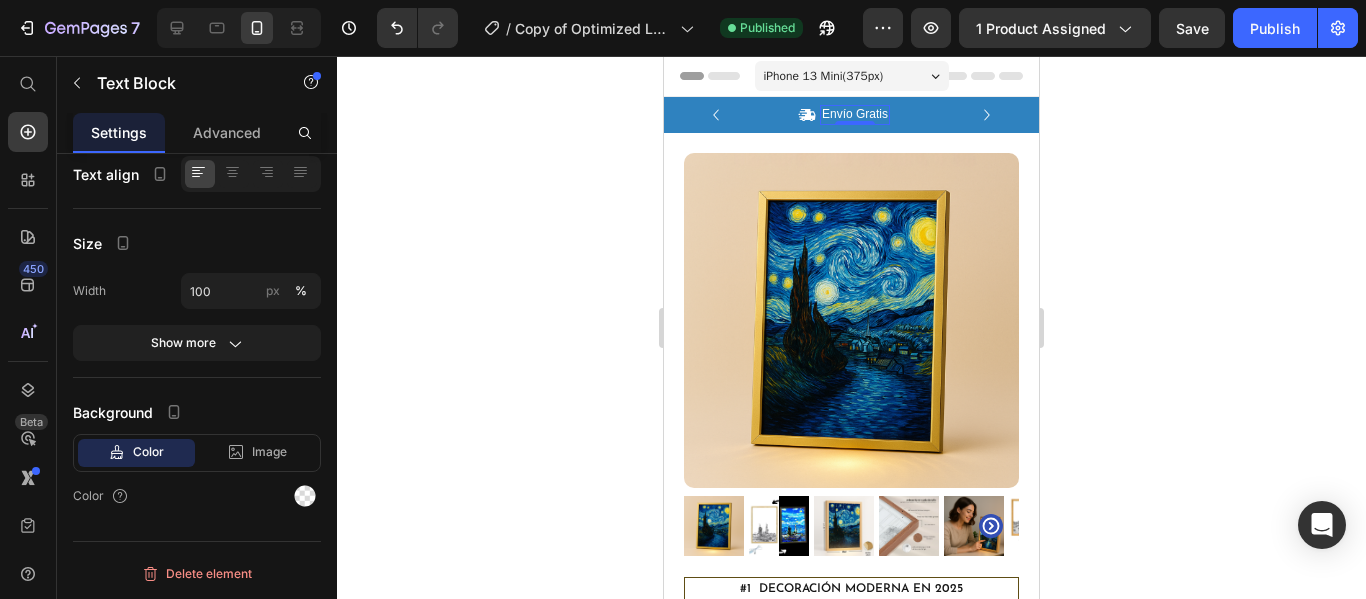 scroll, scrollTop: 0, scrollLeft: 0, axis: both 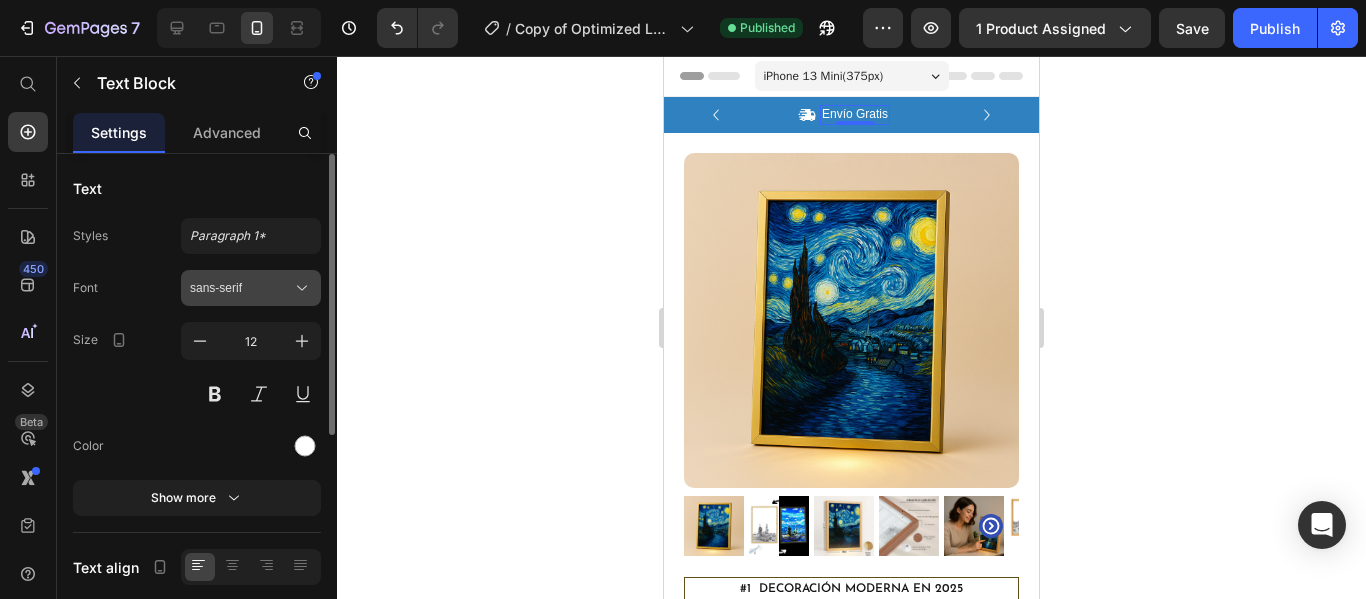 click on "sans-serif" at bounding box center [241, 288] 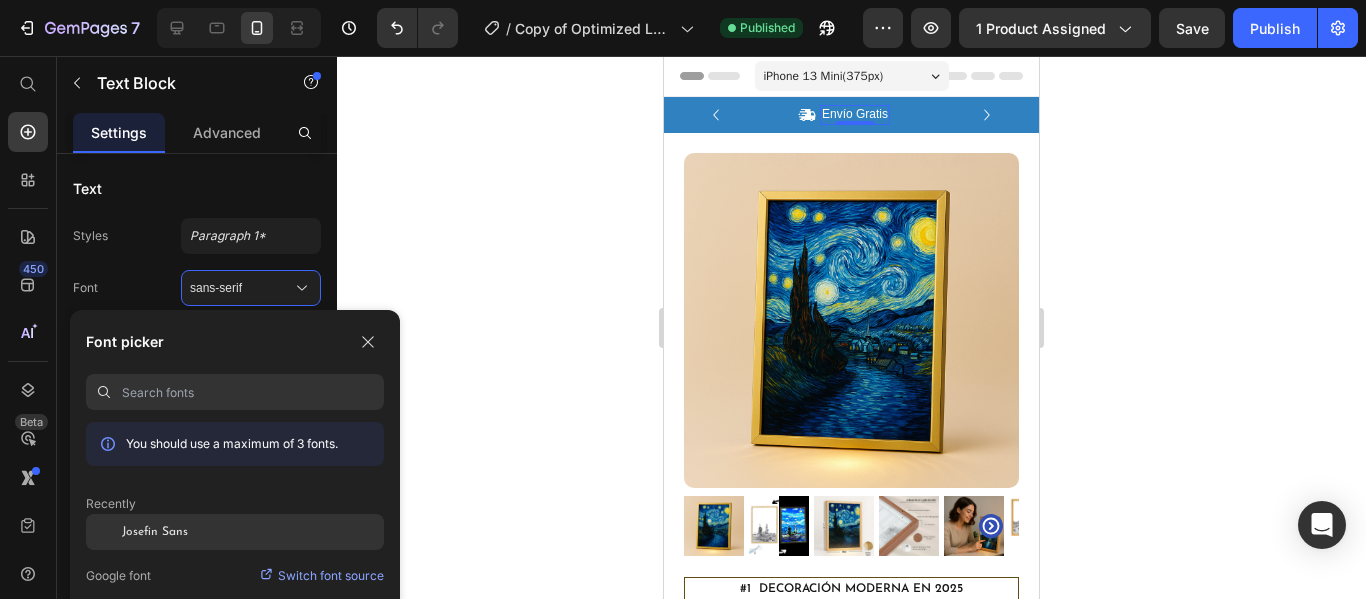 click on "Josefin Sans" 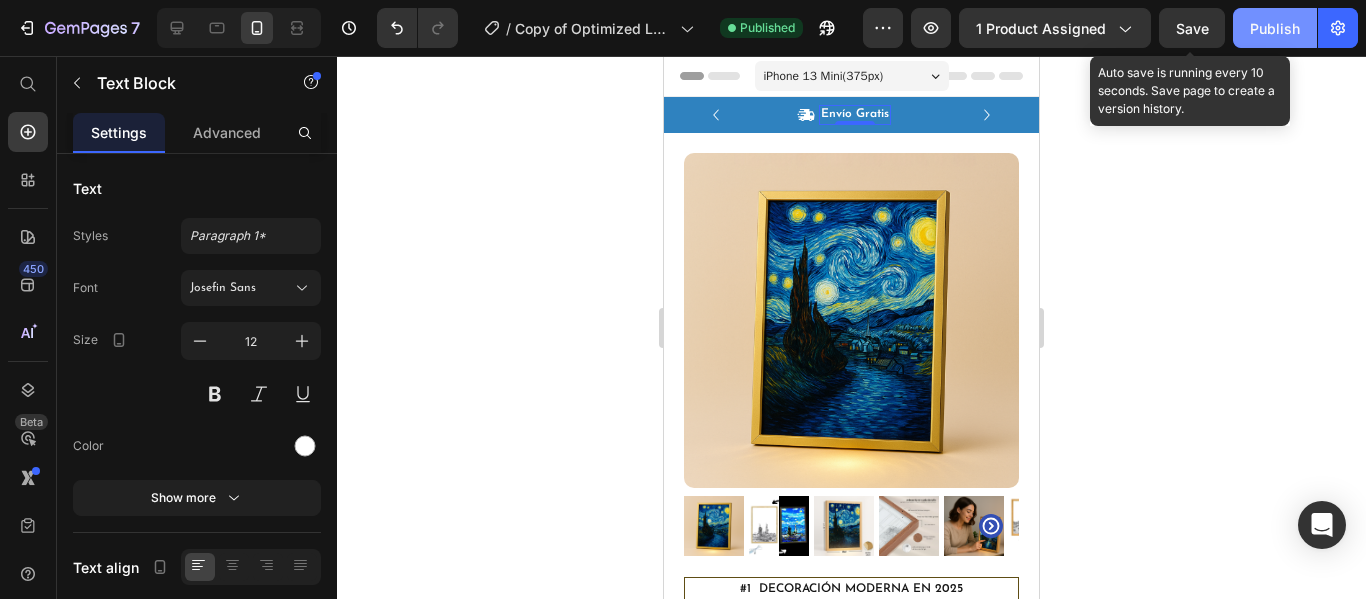 click on "Save" at bounding box center [1192, 28] 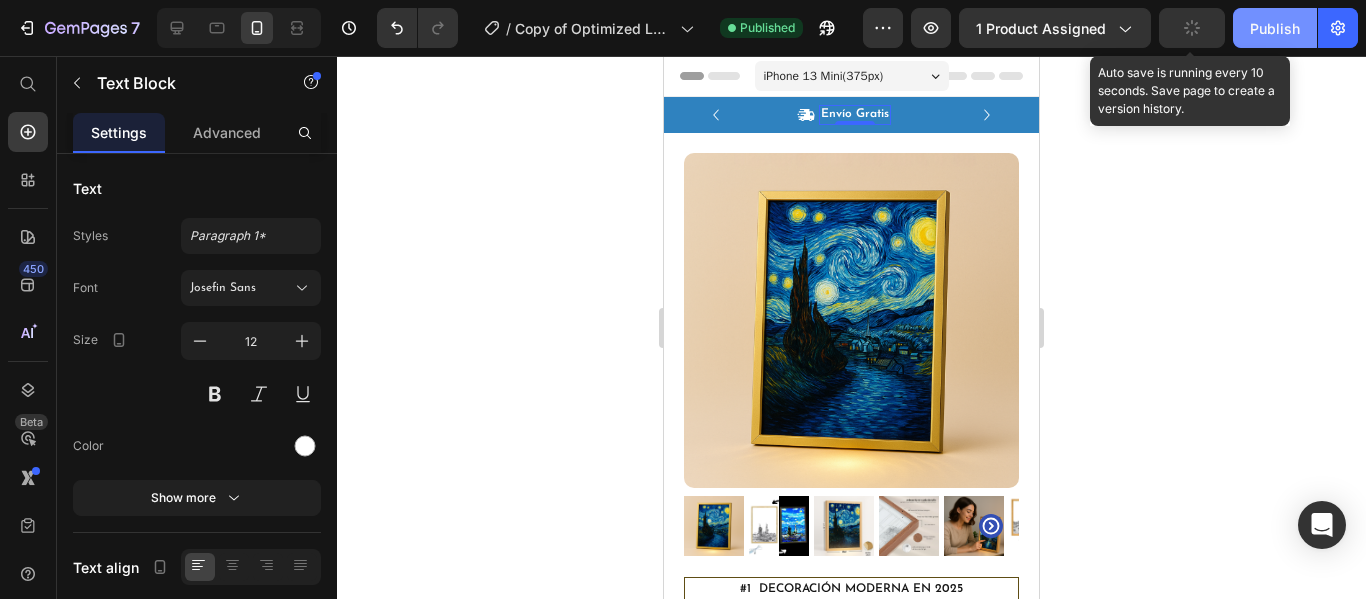 click on "Publish" at bounding box center [1275, 28] 